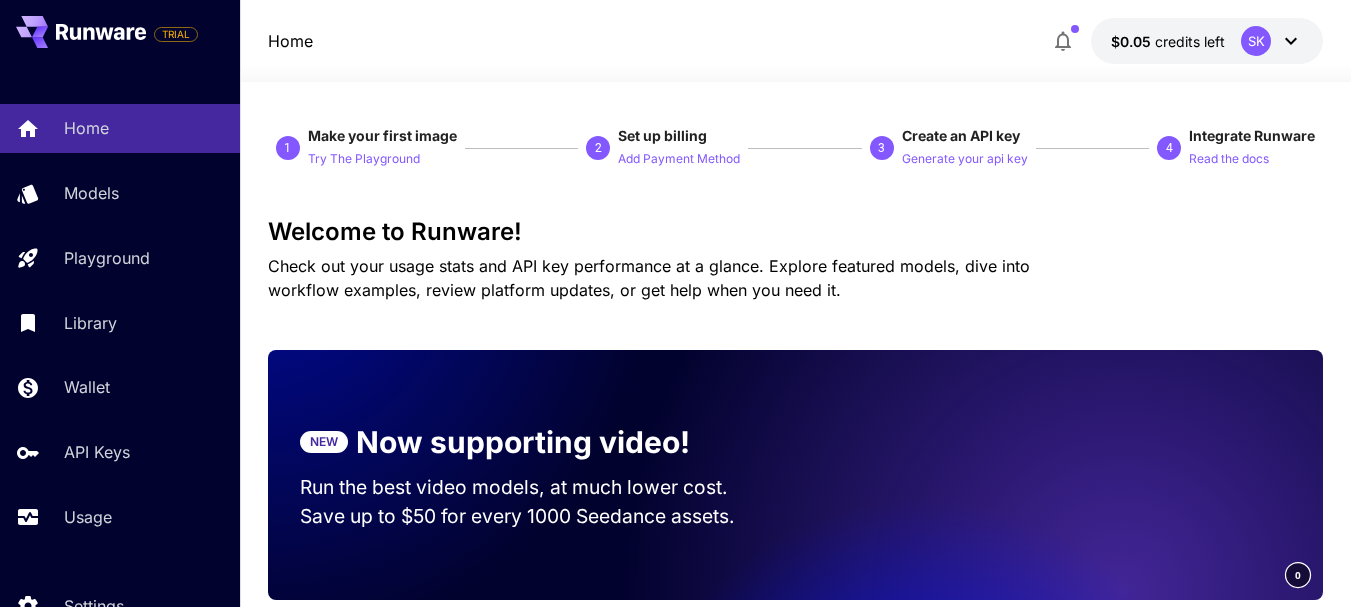 click on "API Keys" at bounding box center [97, 452] 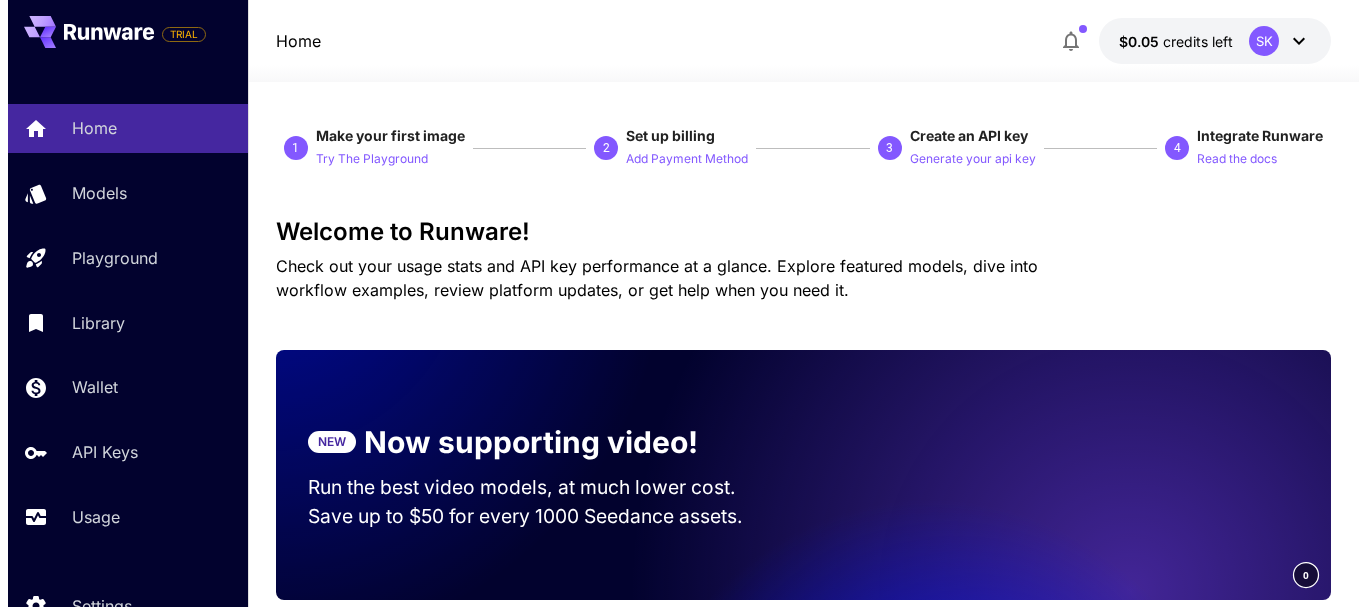 scroll, scrollTop: 0, scrollLeft: 0, axis: both 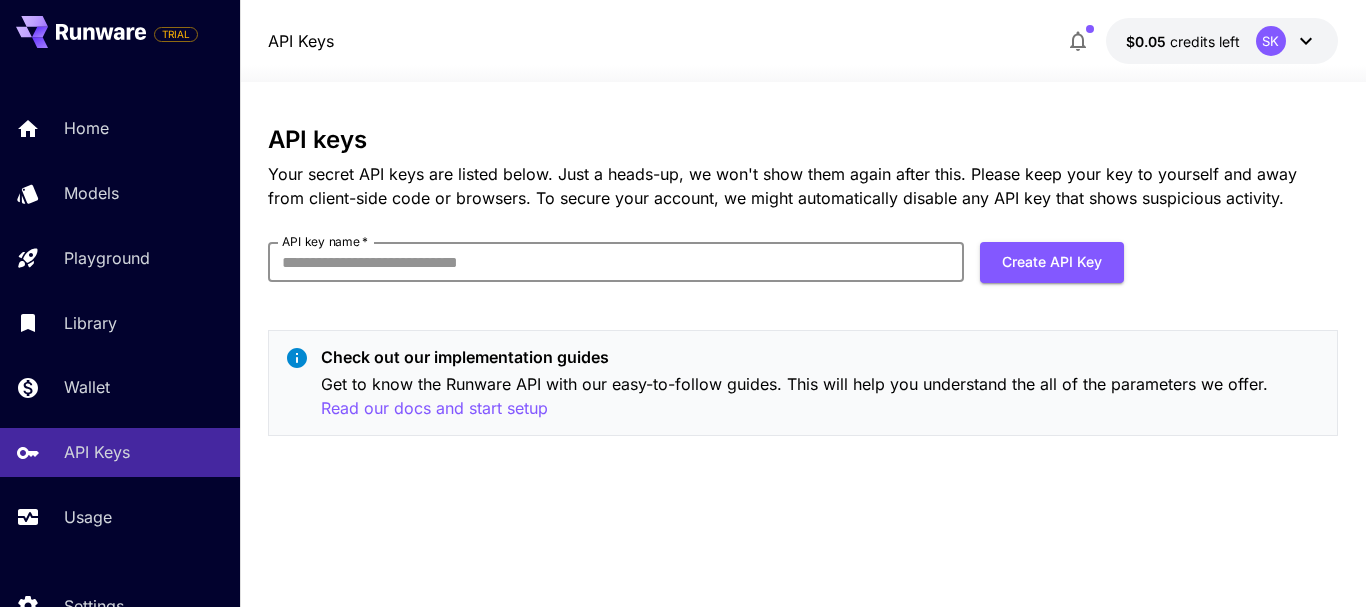 click on "API key name   *" at bounding box center (616, 262) 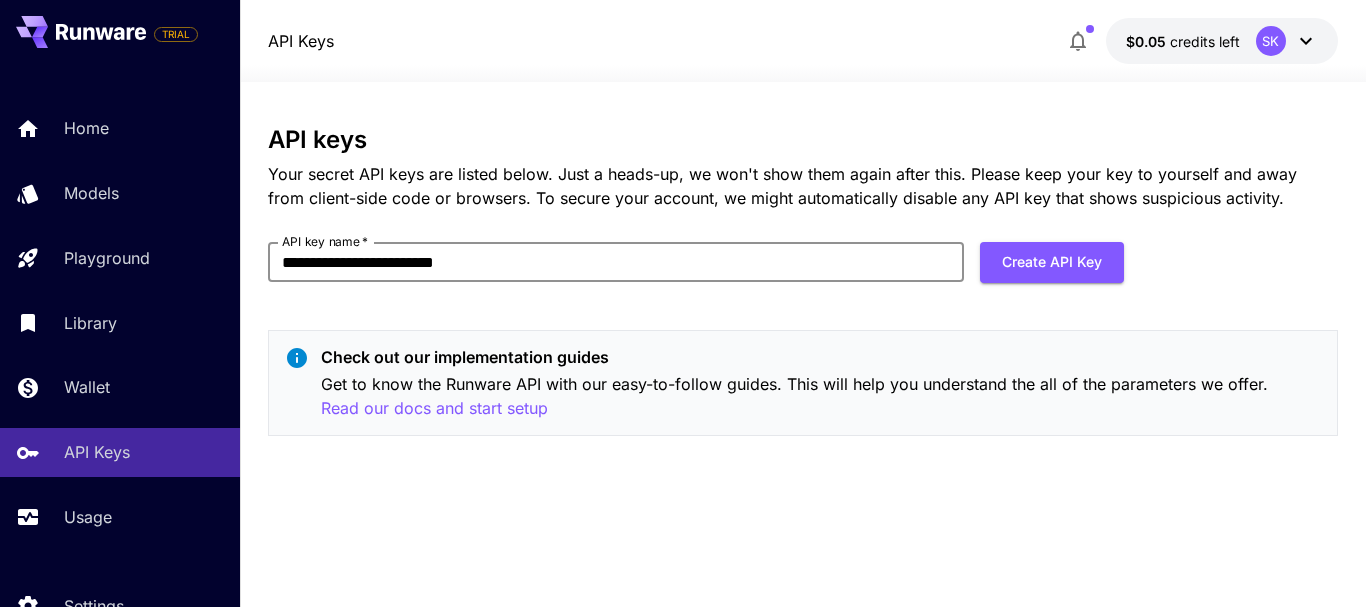 type on "**********" 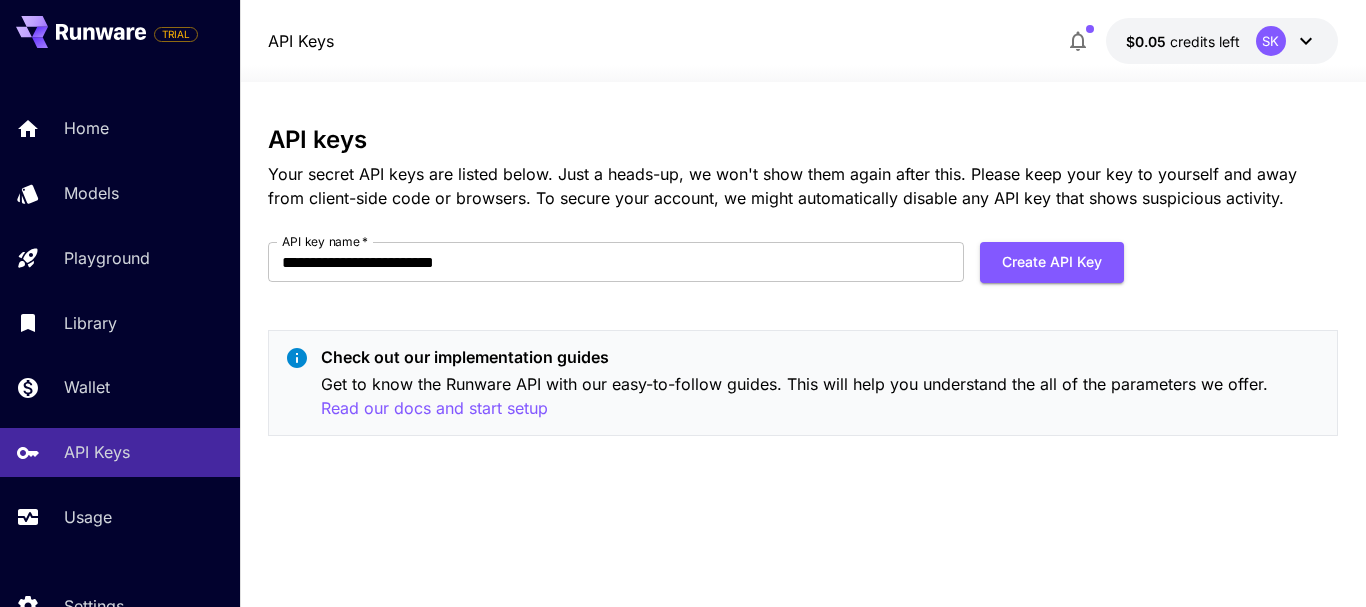click on "Create API Key" at bounding box center (1052, 262) 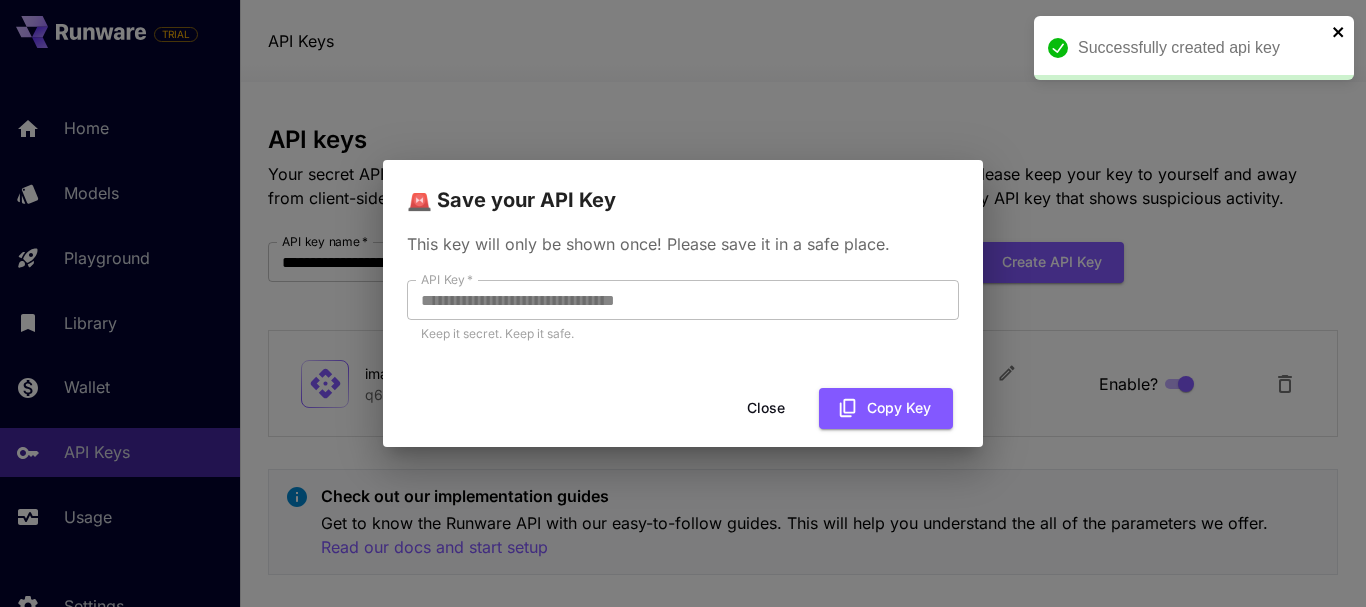 click 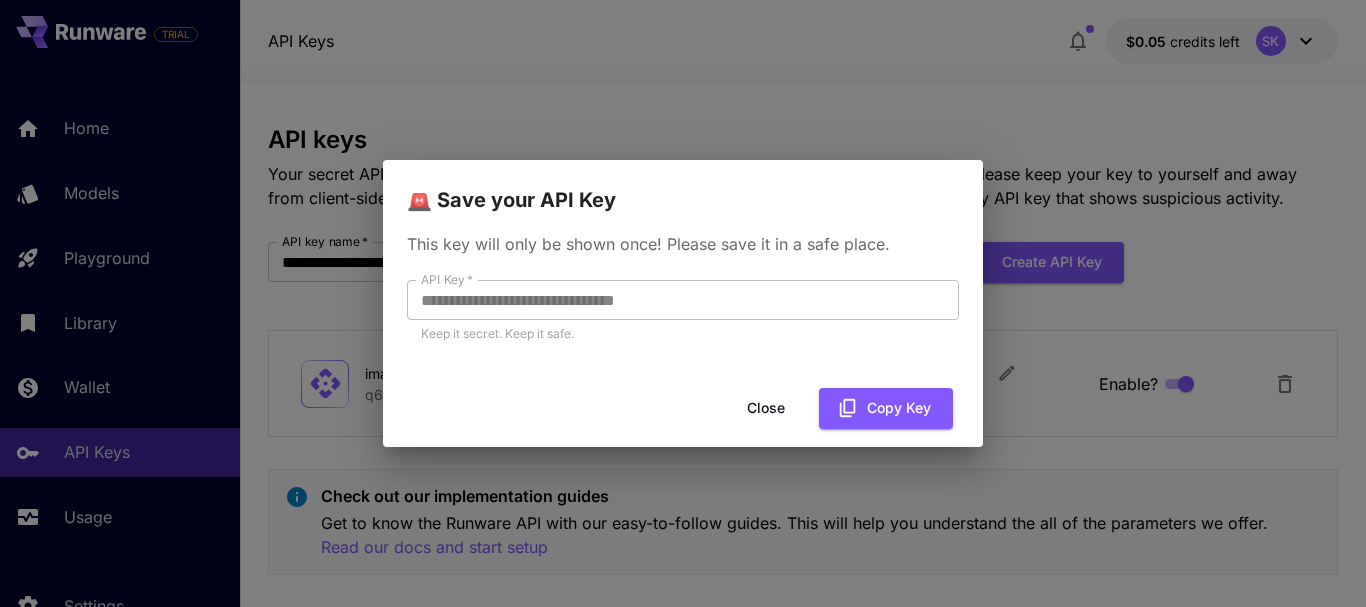 click on "Close" at bounding box center (766, 408) 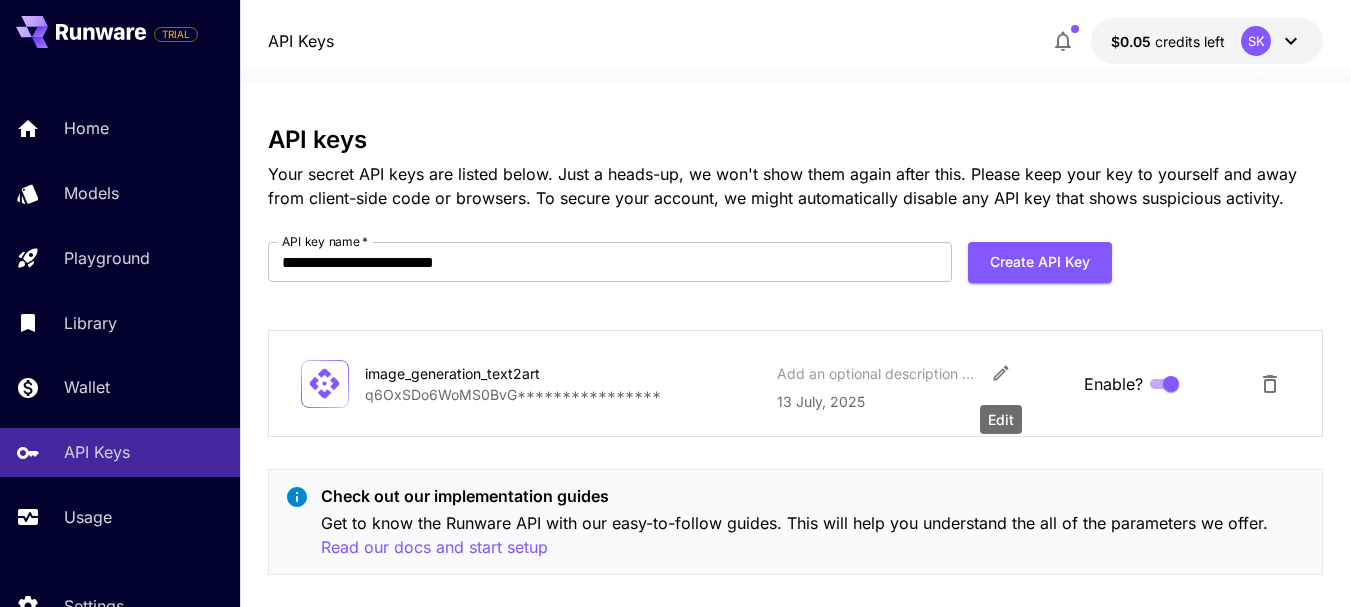 click 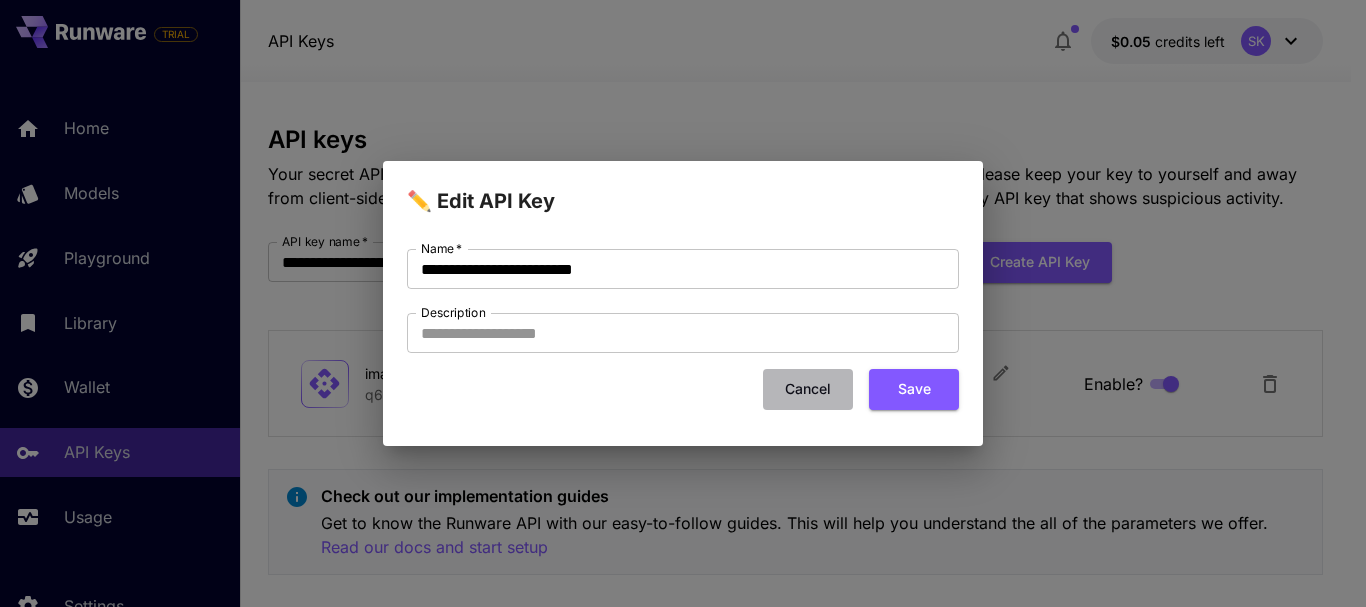 click on "Cancel" at bounding box center (808, 389) 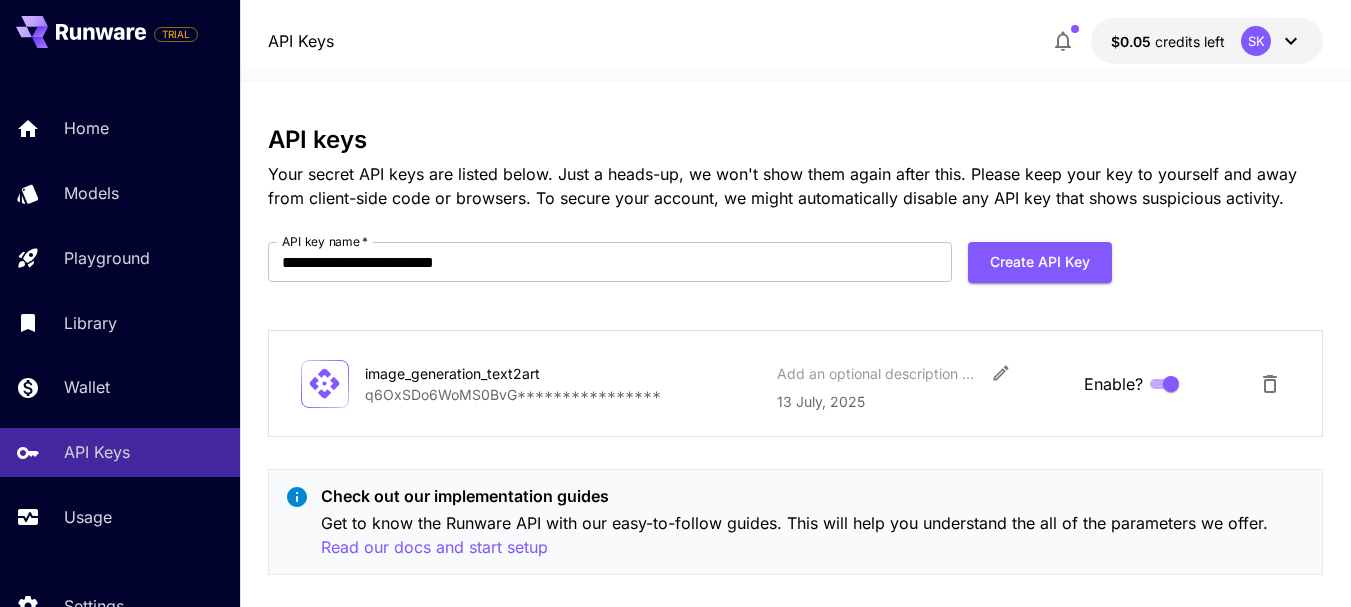 click on "image_generation_text2art" at bounding box center (465, 373) 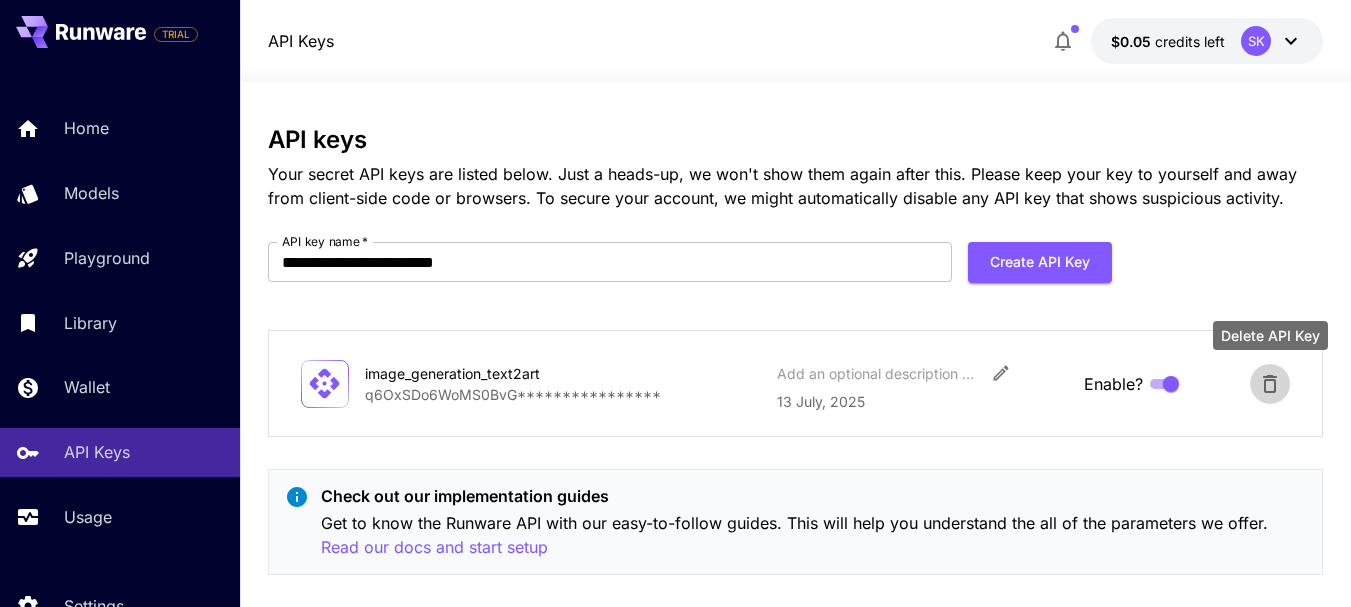 click 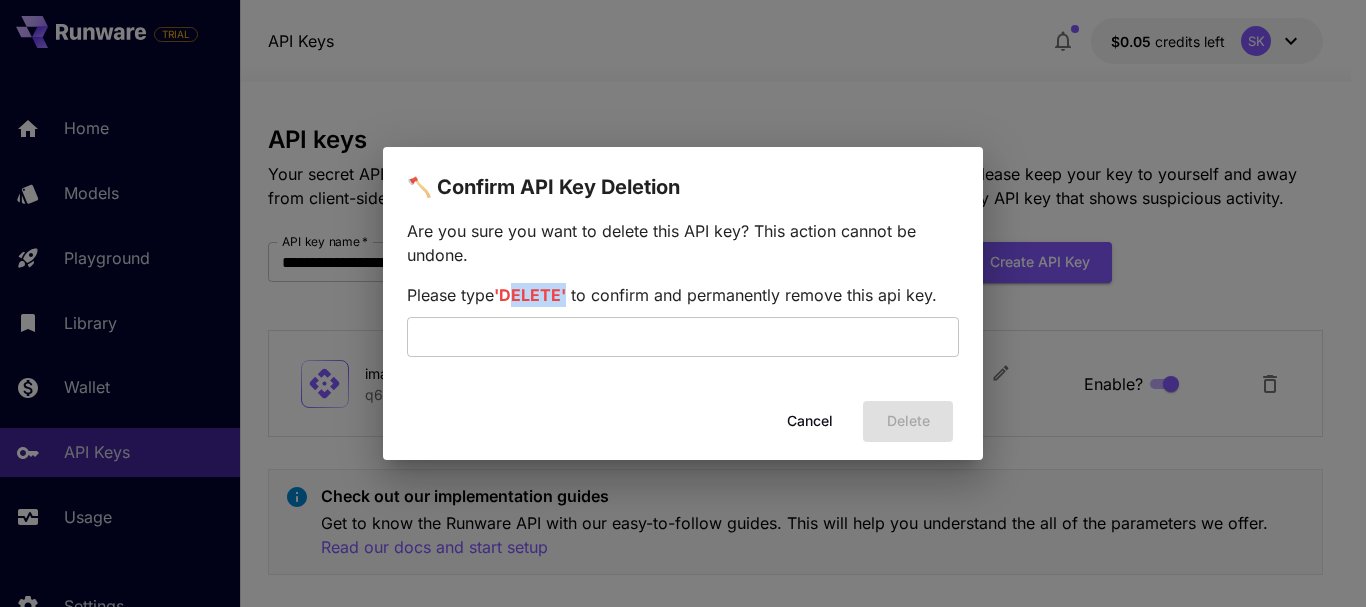 drag, startPoint x: 507, startPoint y: 292, endPoint x: 566, endPoint y: 300, distance: 59.5399 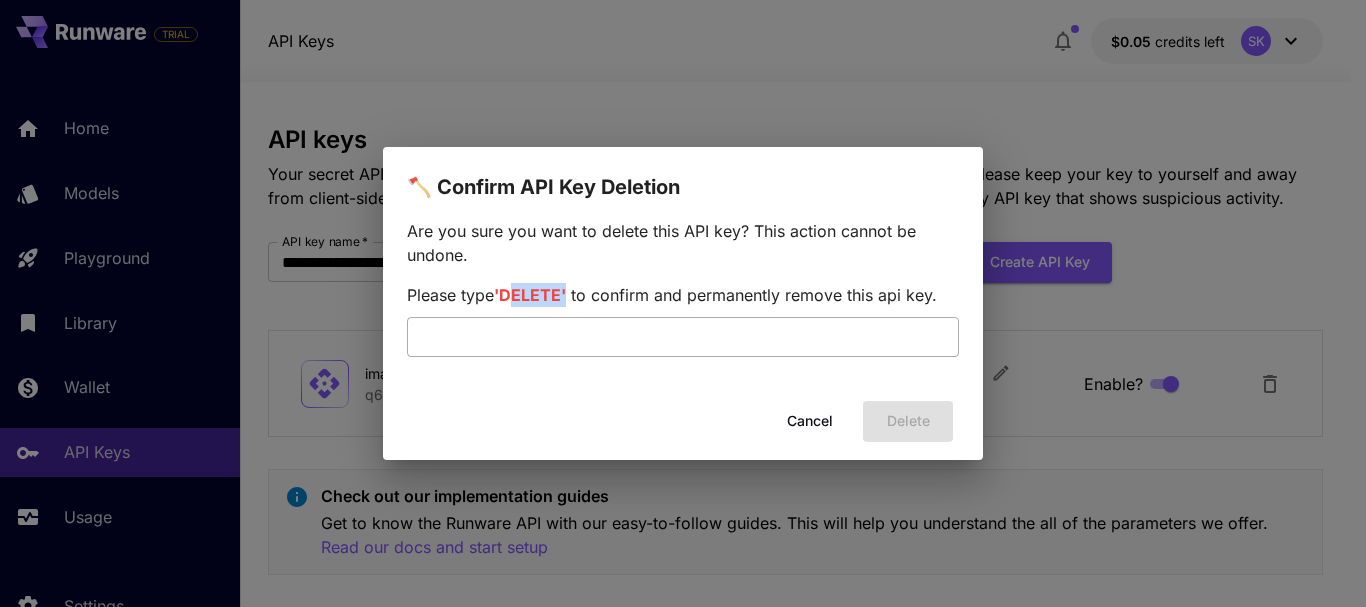 copy on "DELETE" 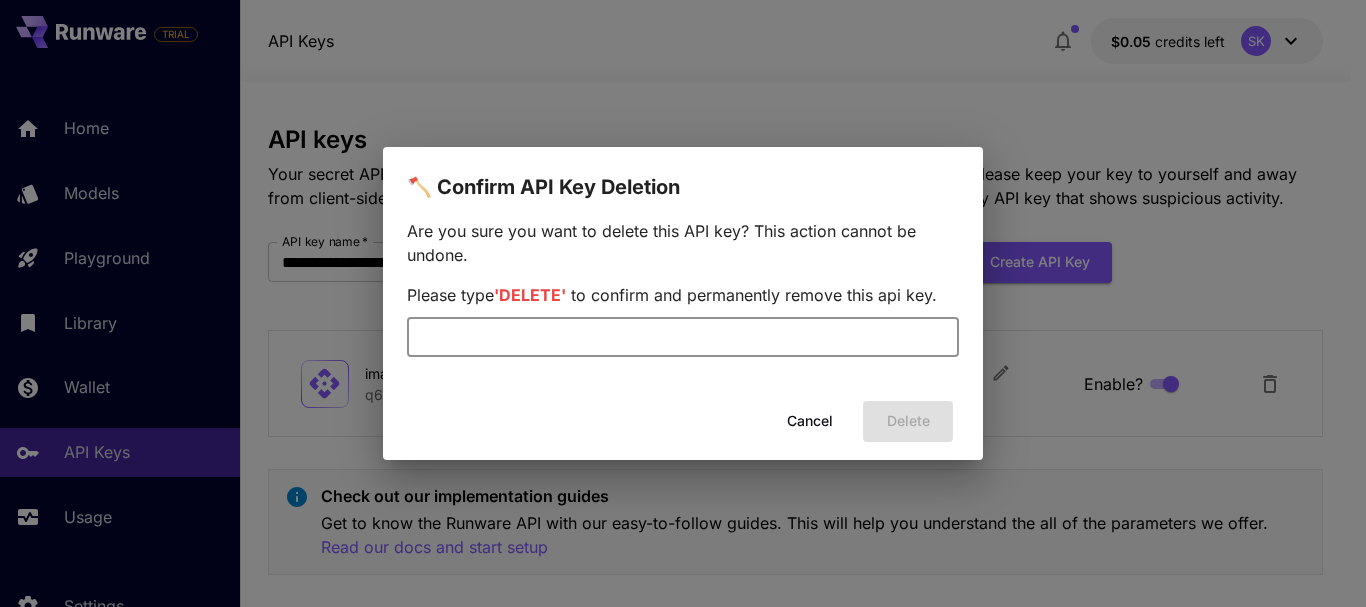 click at bounding box center [683, 337] 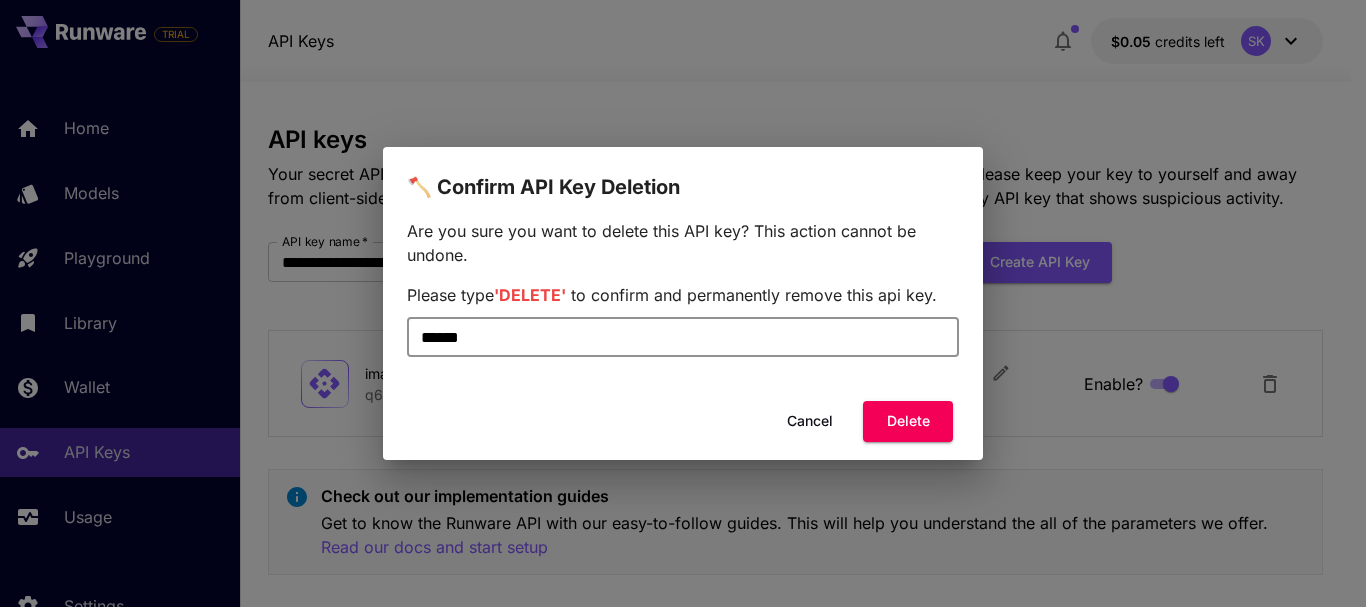 type on "******" 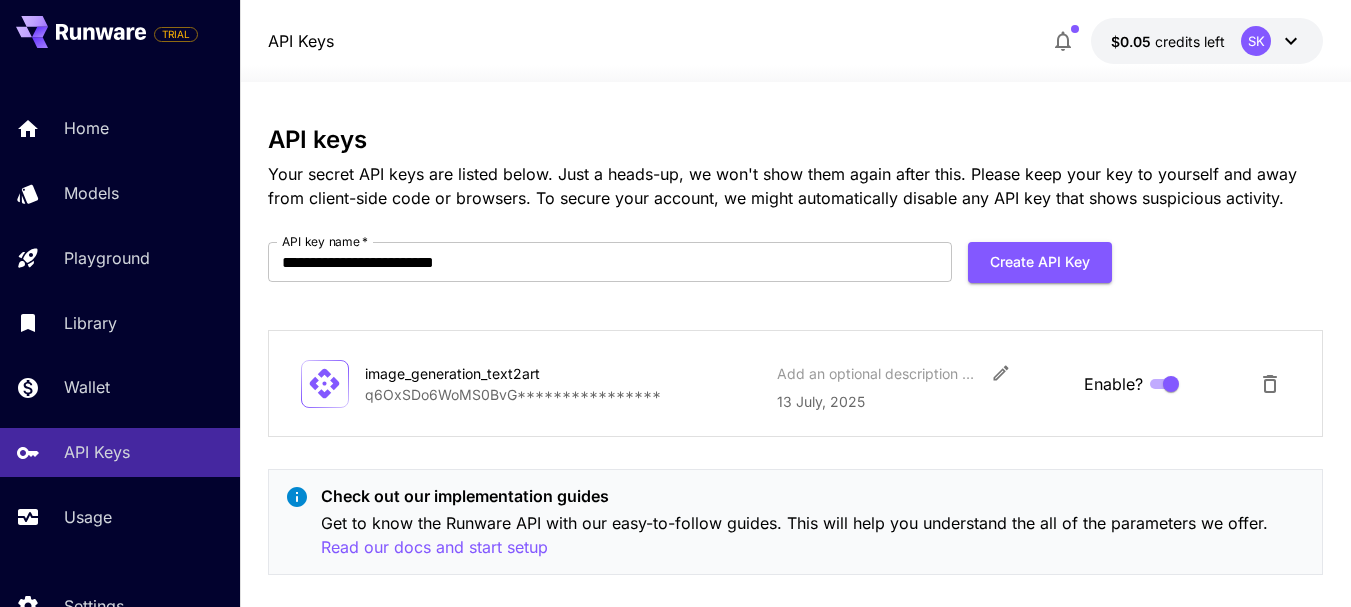 drag, startPoint x: 487, startPoint y: 398, endPoint x: 459, endPoint y: 396, distance: 28.071337 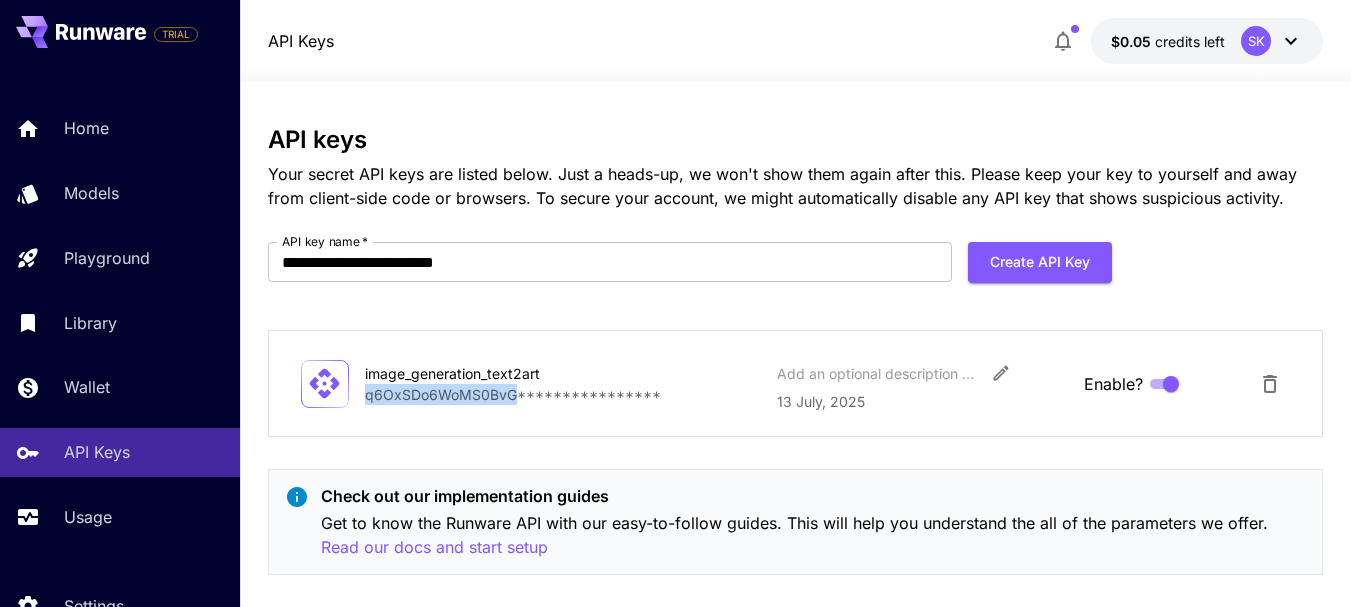 click on "**********" at bounding box center (563, 394) 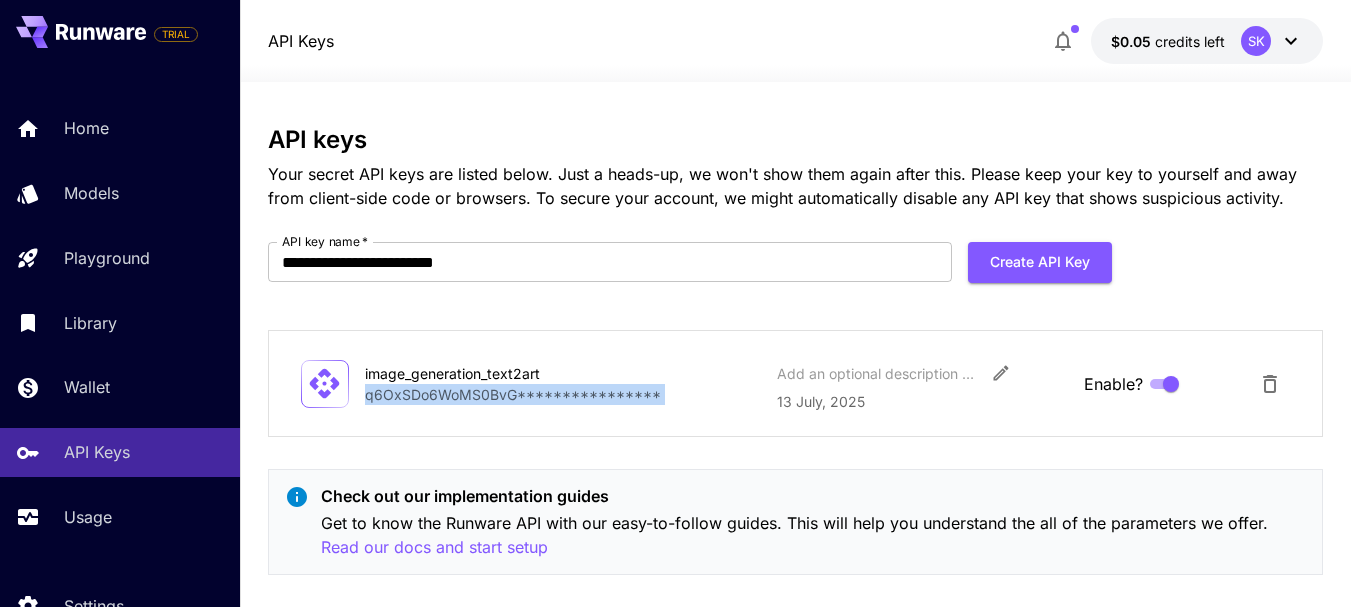 click on "**********" at bounding box center [563, 394] 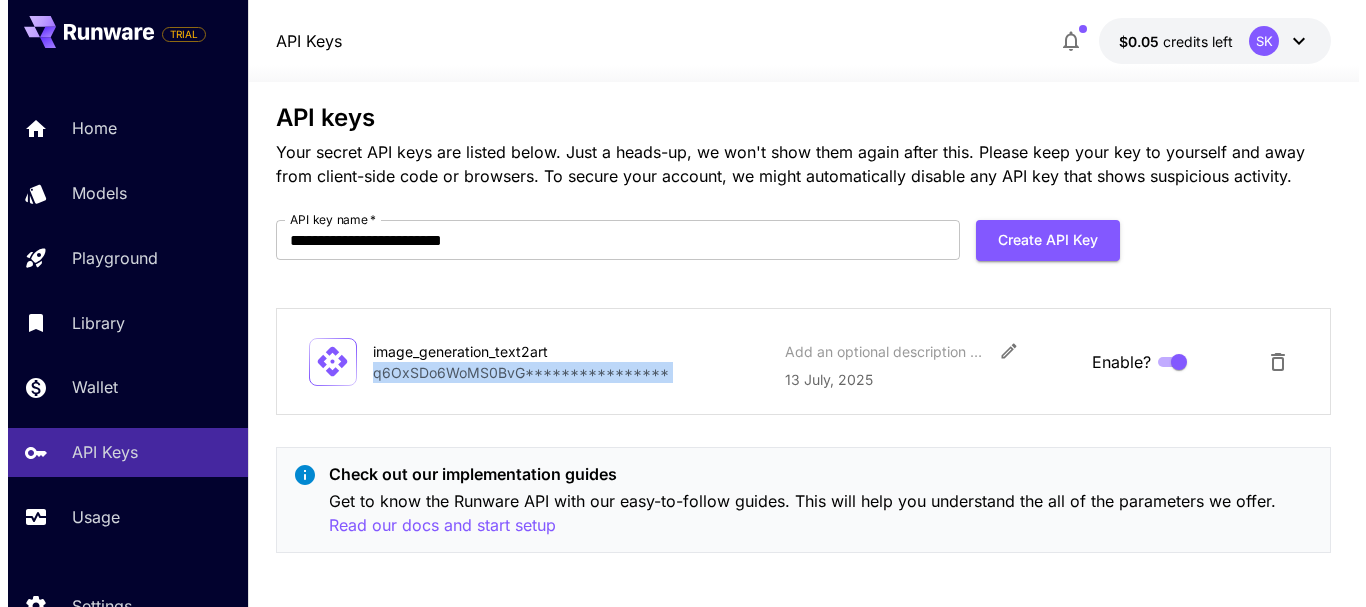 scroll, scrollTop: 28, scrollLeft: 0, axis: vertical 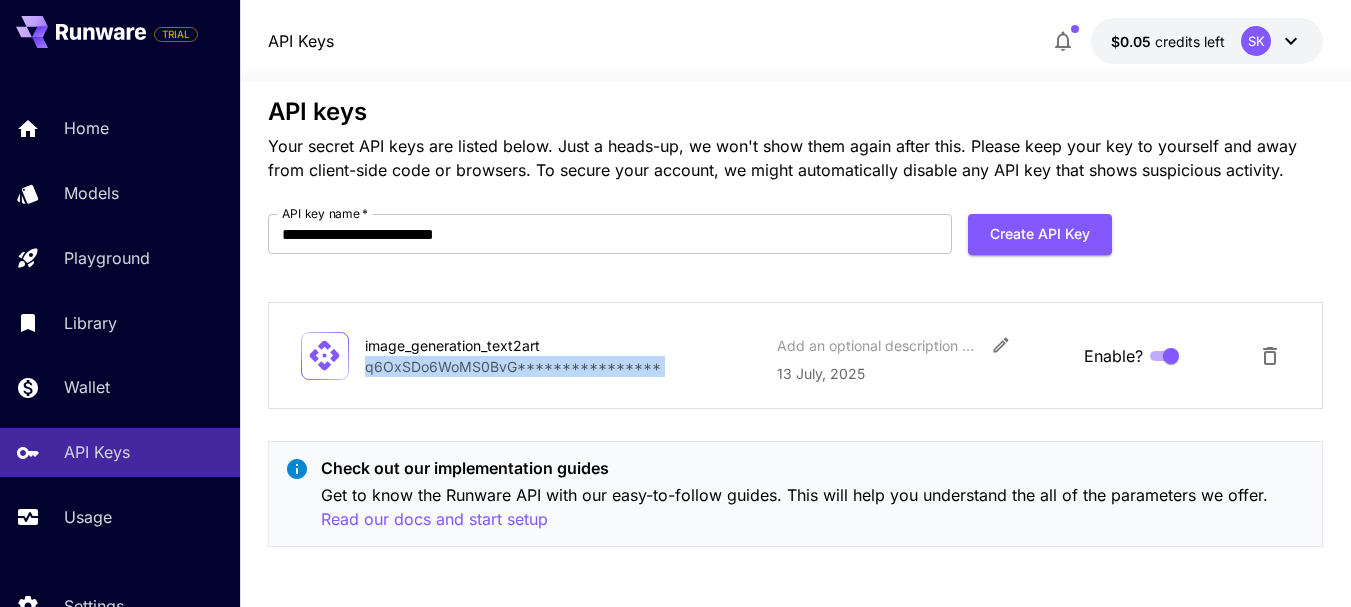 click 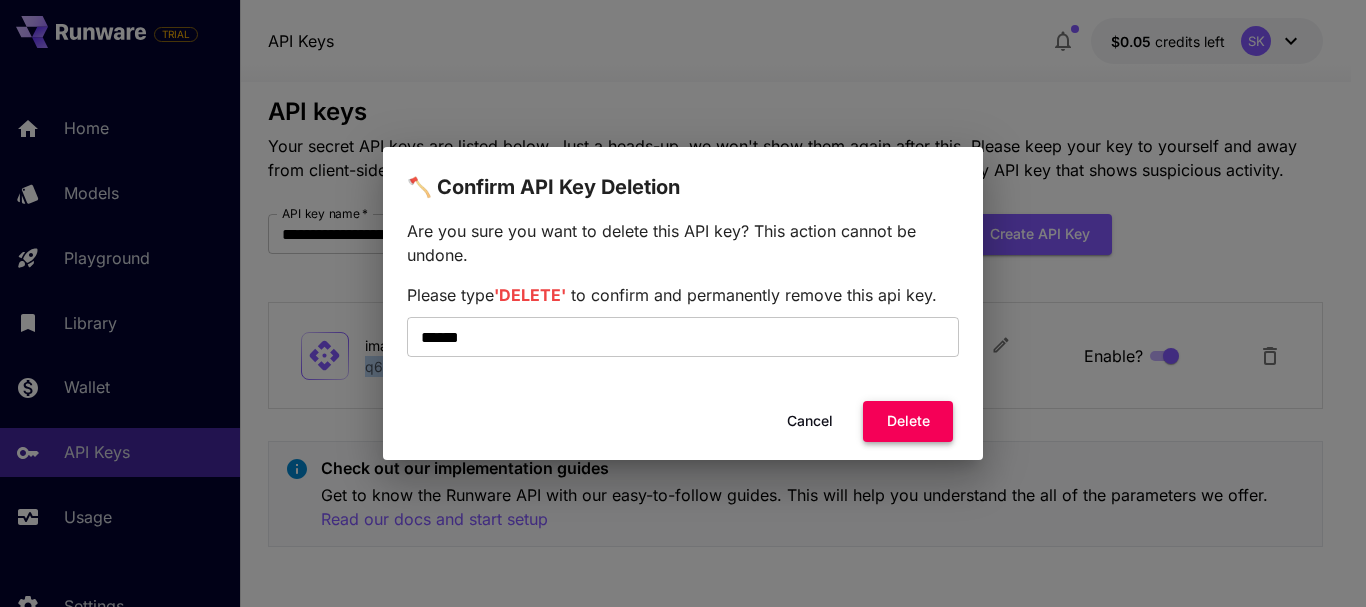 click on "Delete" at bounding box center [908, 421] 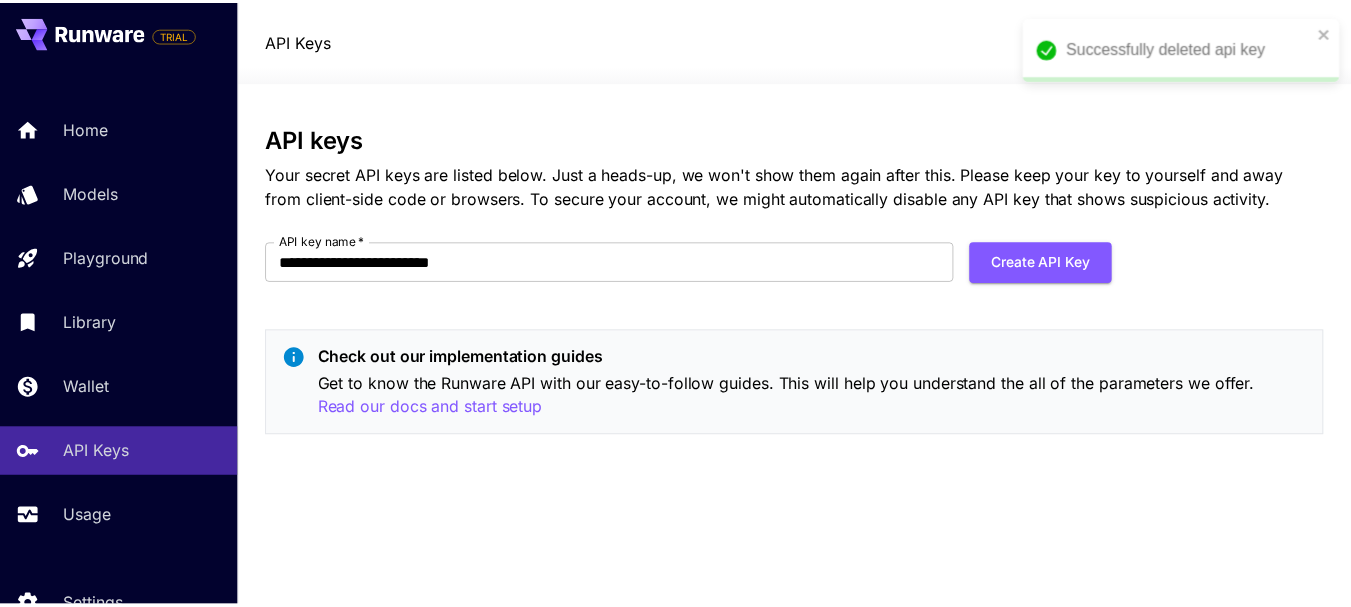 scroll, scrollTop: 0, scrollLeft: 0, axis: both 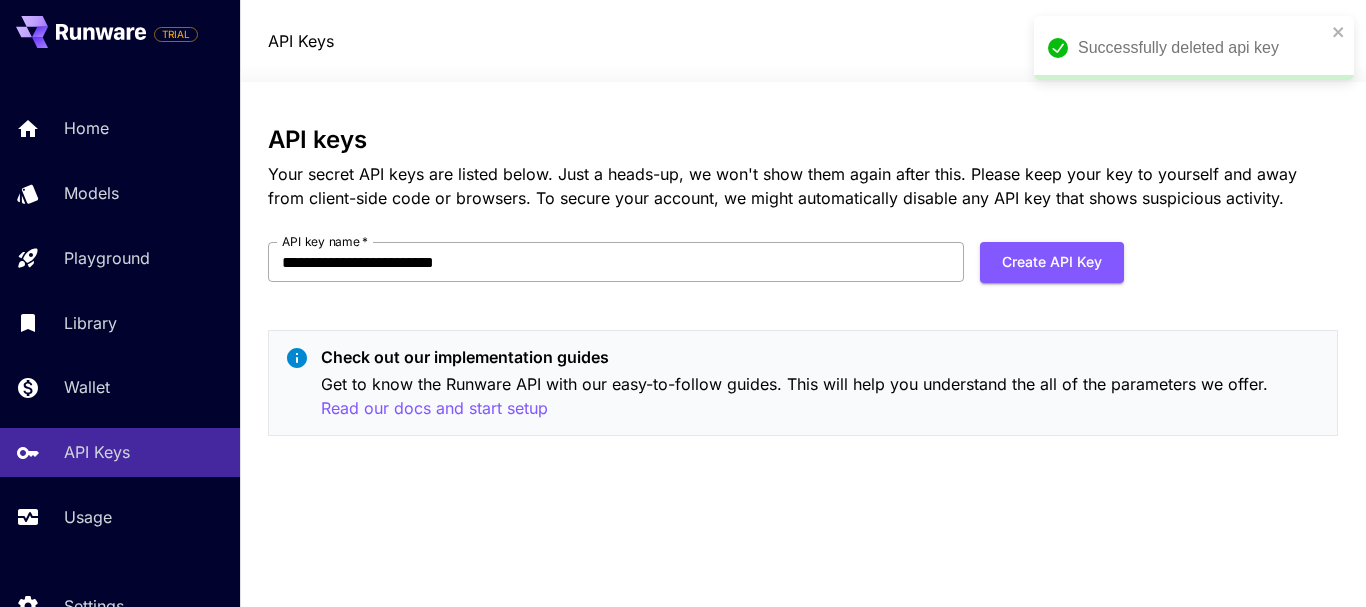 click on "**********" at bounding box center [616, 262] 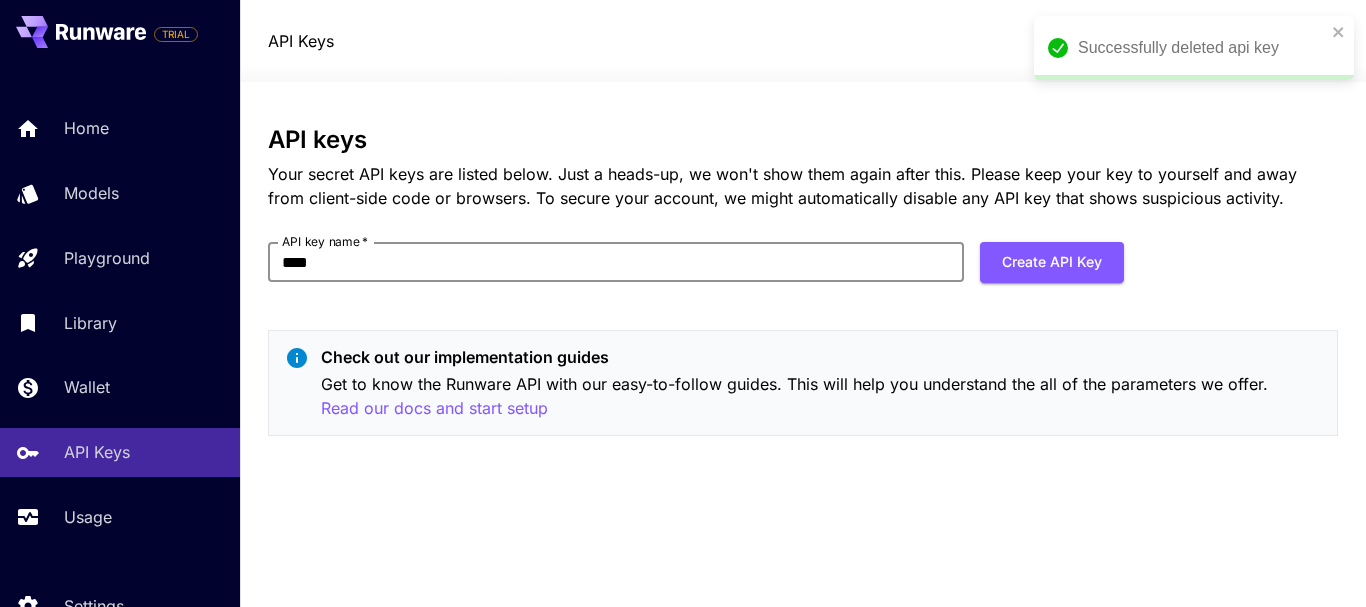 type on "**********" 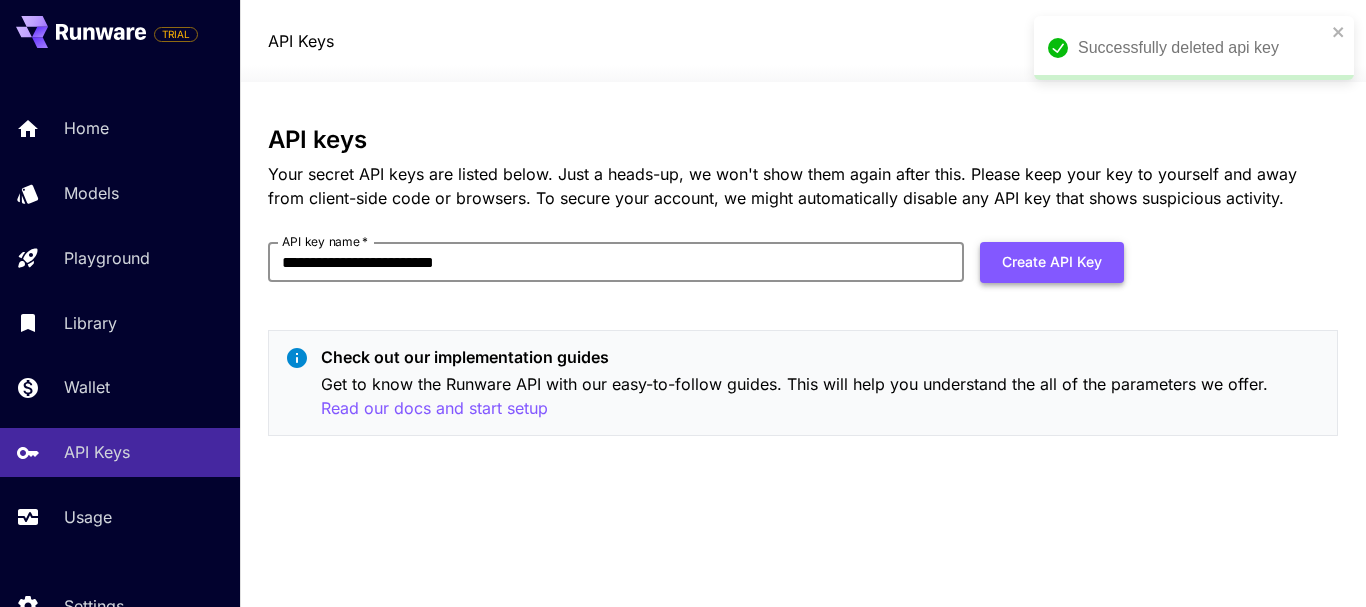 click on "Create API Key" at bounding box center [1052, 262] 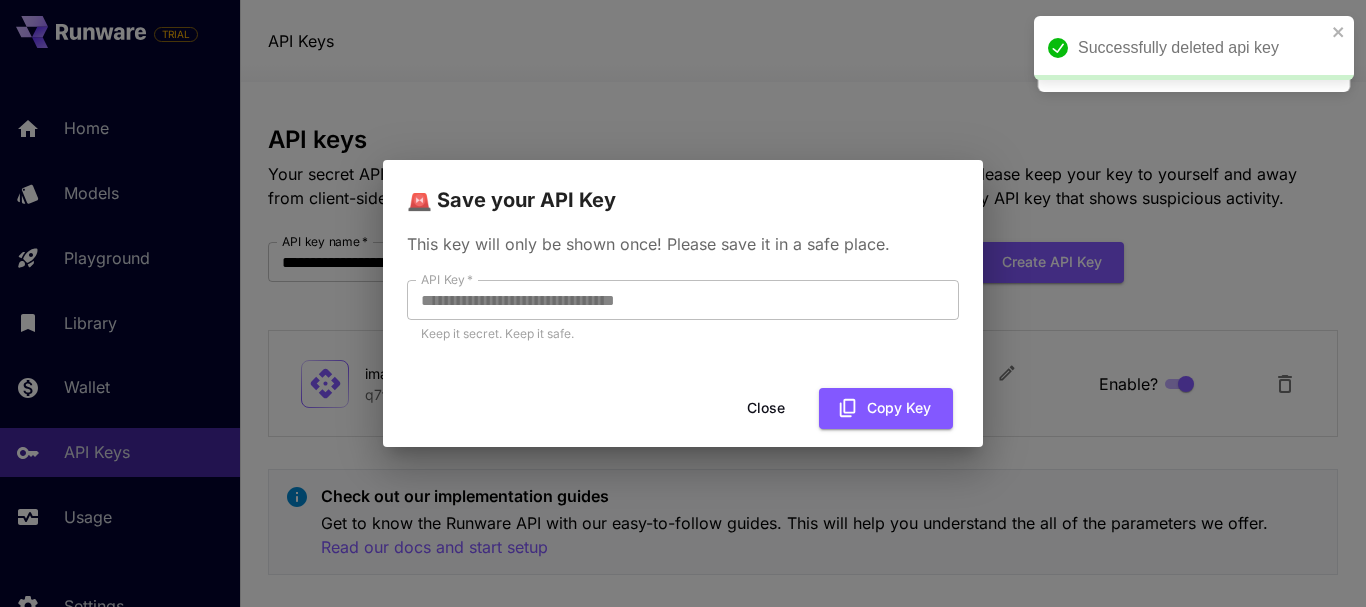 click on "**********" at bounding box center [683, 303] 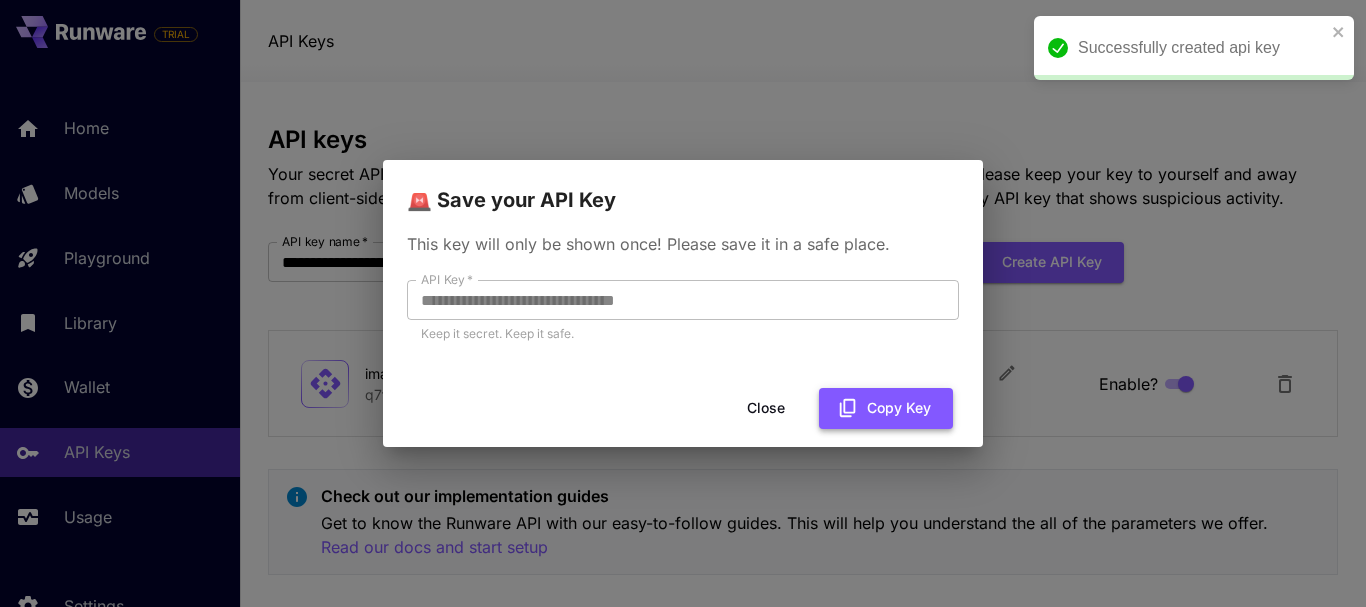 click 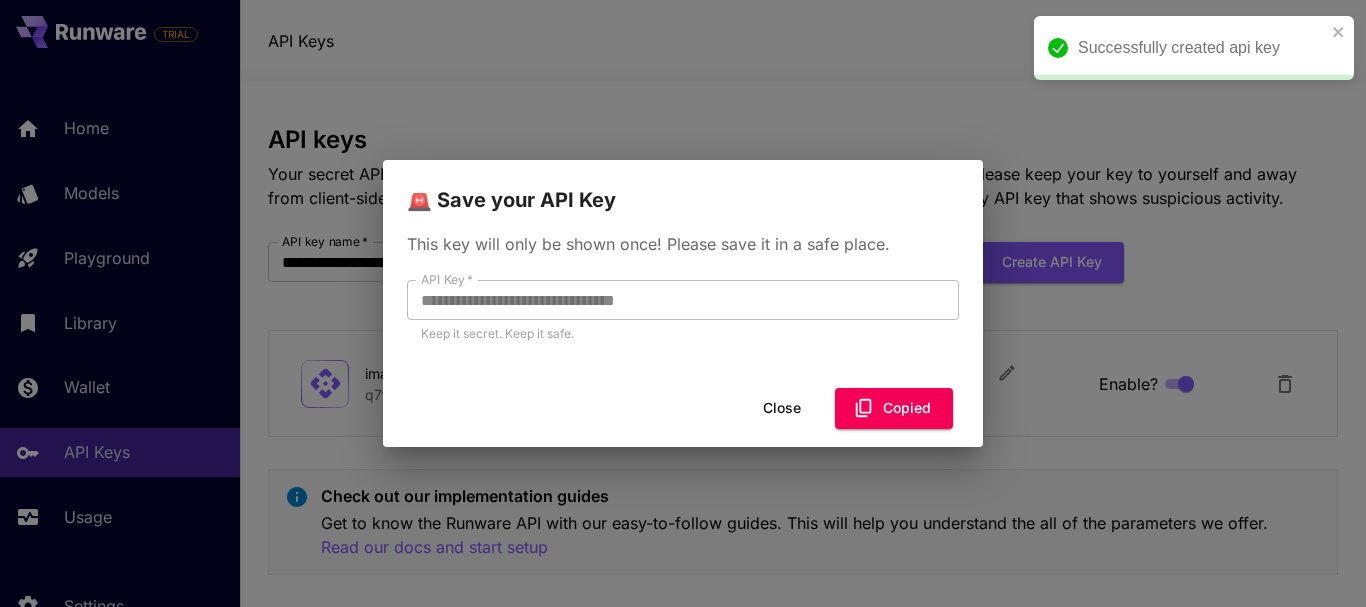 click on "Close" at bounding box center (782, 408) 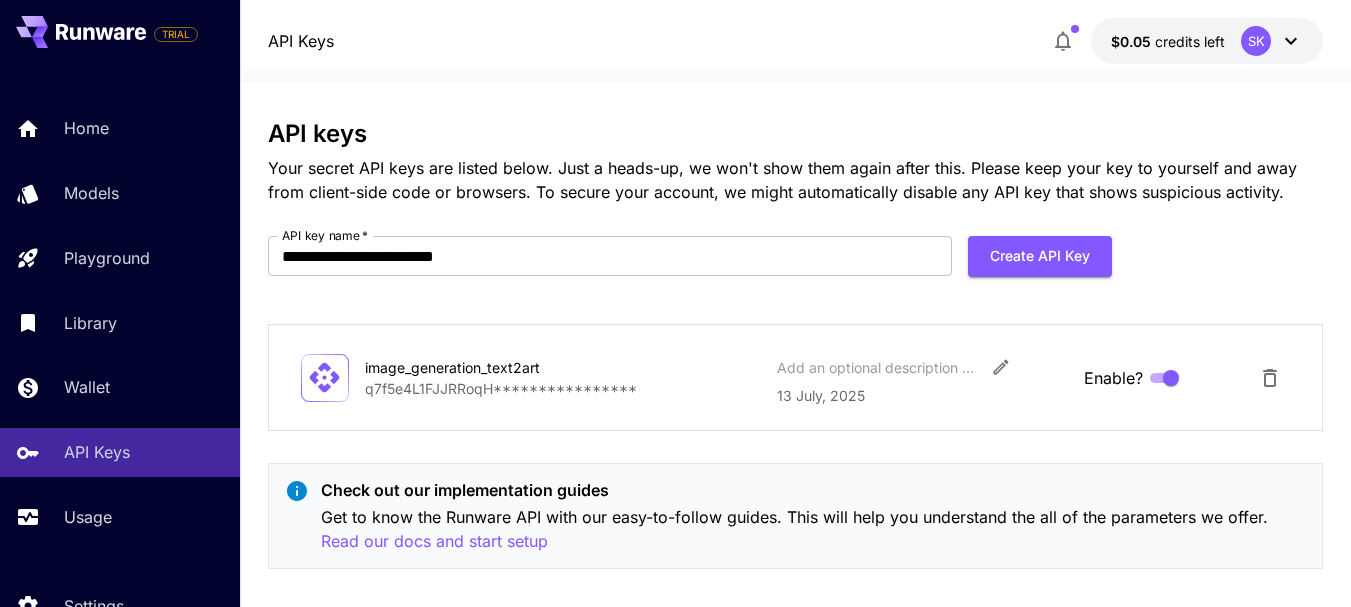 scroll, scrollTop: 0, scrollLeft: 0, axis: both 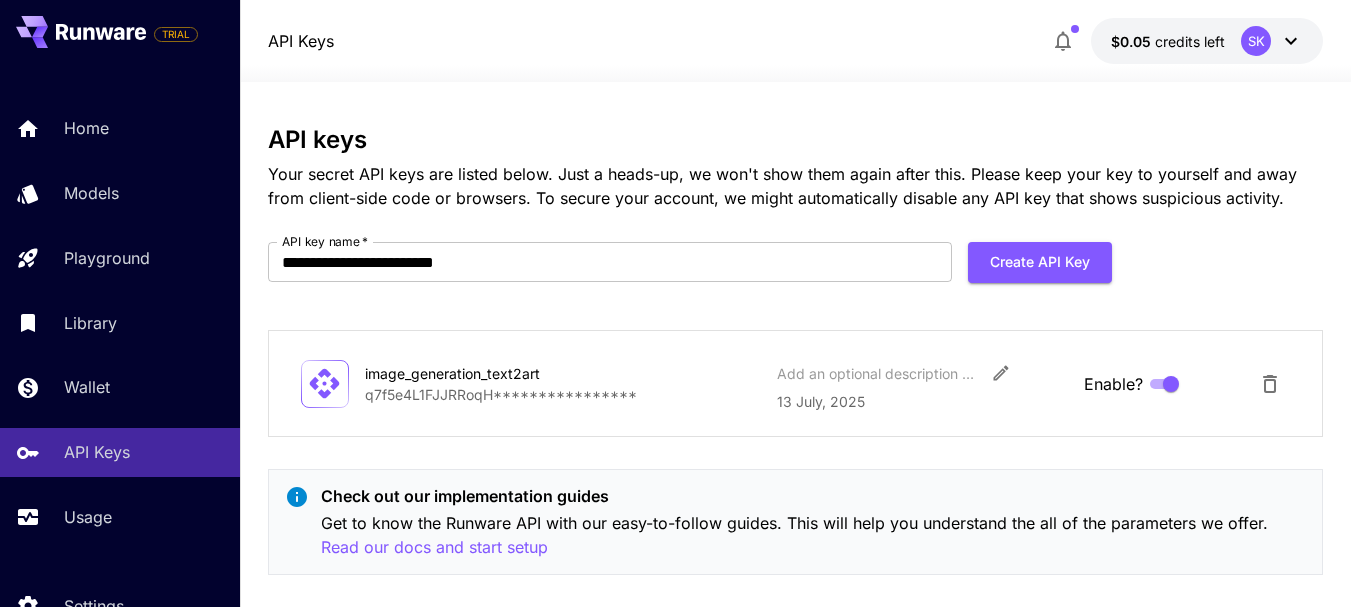 click on "credits left" at bounding box center [1190, 41] 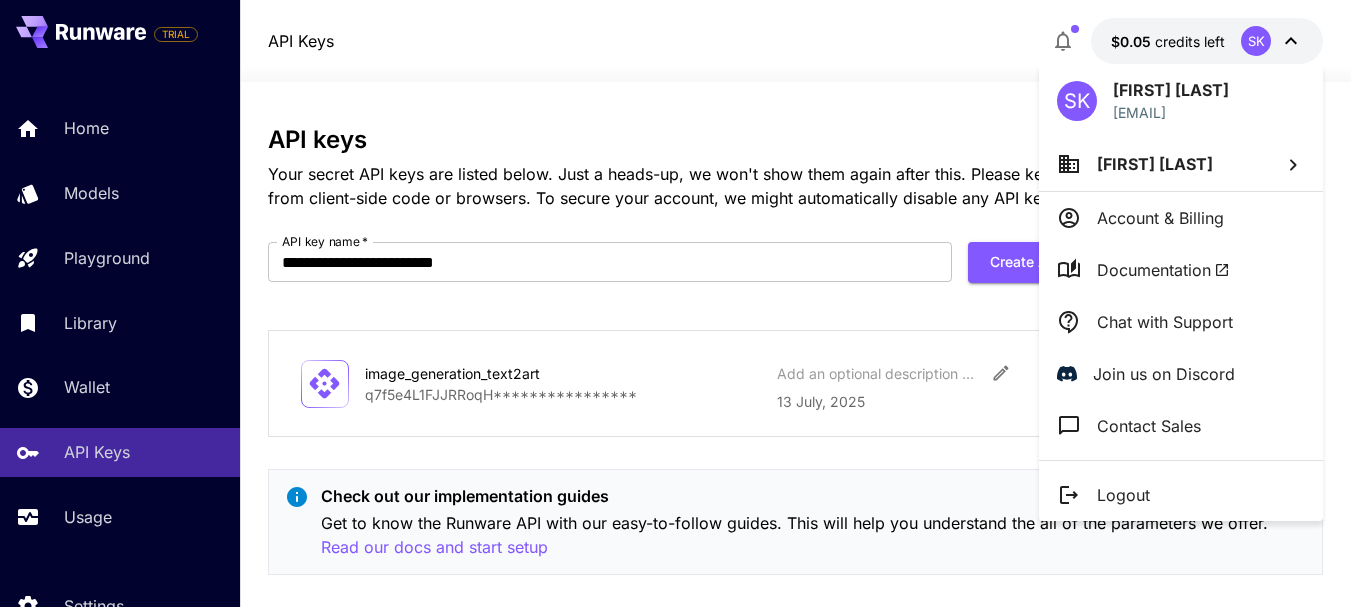 click on "Account & Billing" at bounding box center (1160, 218) 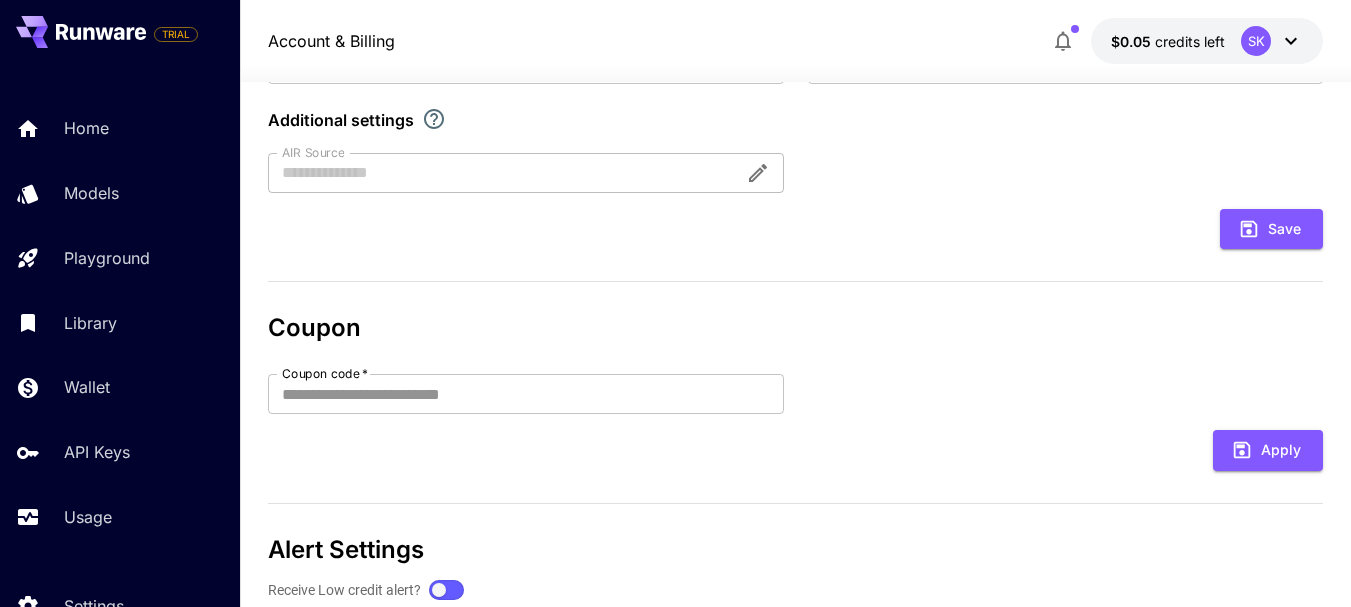 scroll, scrollTop: 500, scrollLeft: 0, axis: vertical 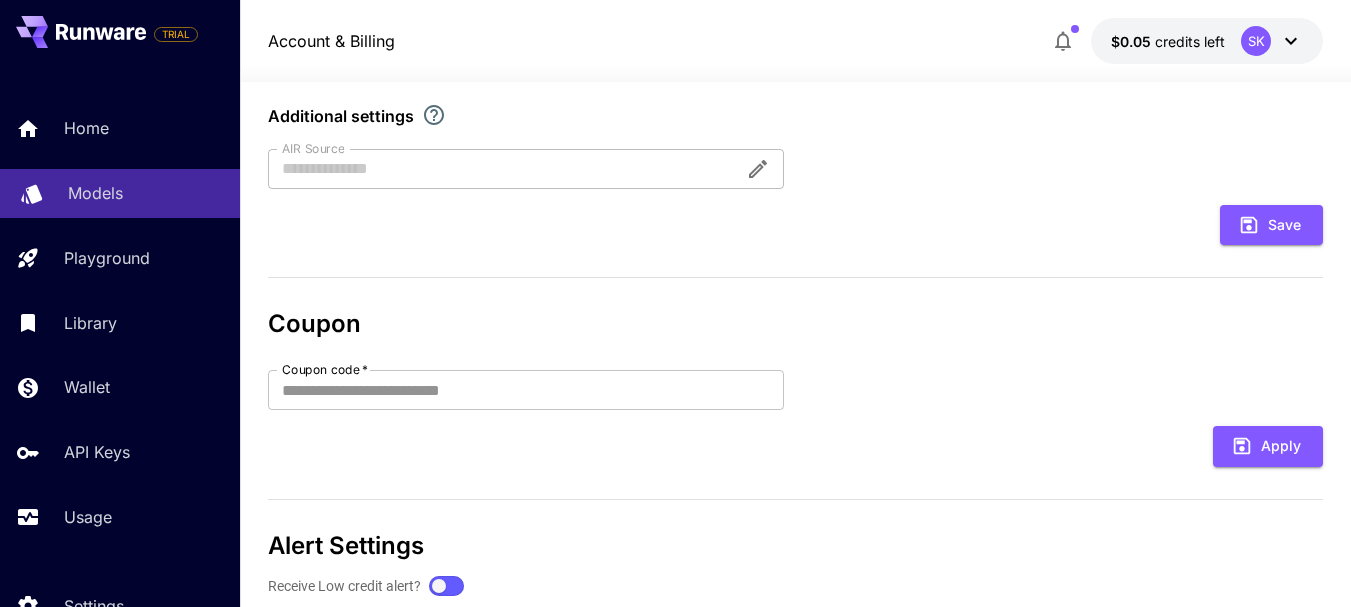click on "Models" at bounding box center [146, 193] 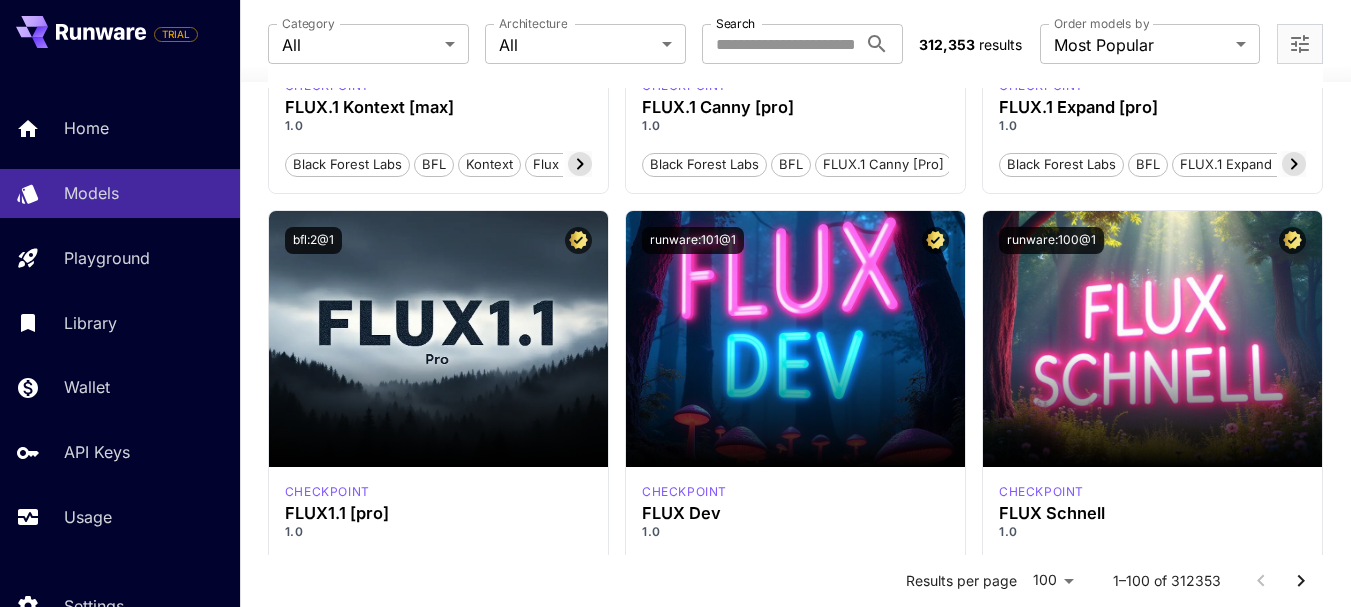 scroll, scrollTop: 1700, scrollLeft: 0, axis: vertical 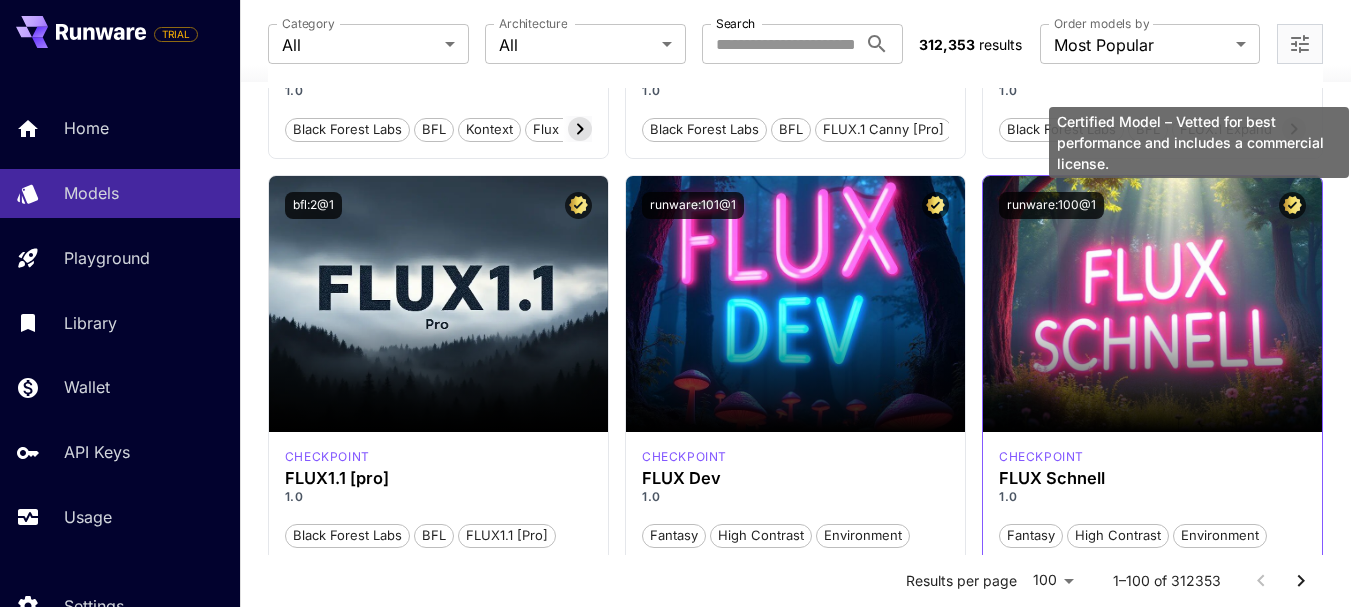 click 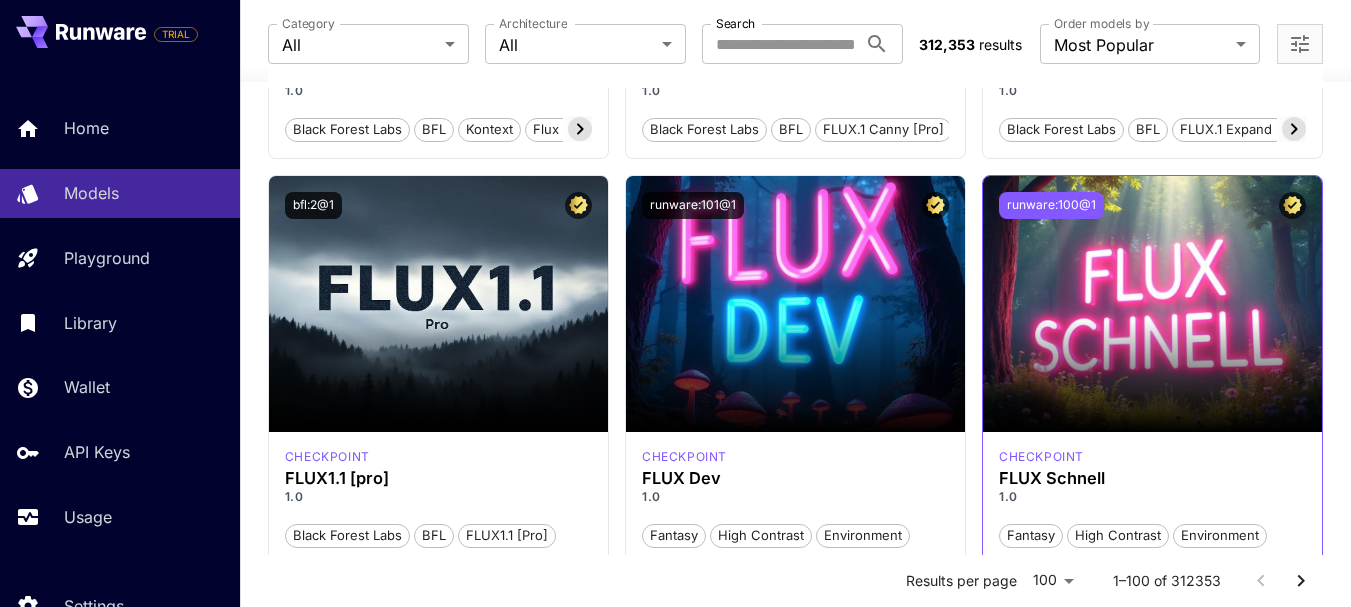 click on "runware:100@1" at bounding box center (1051, 205) 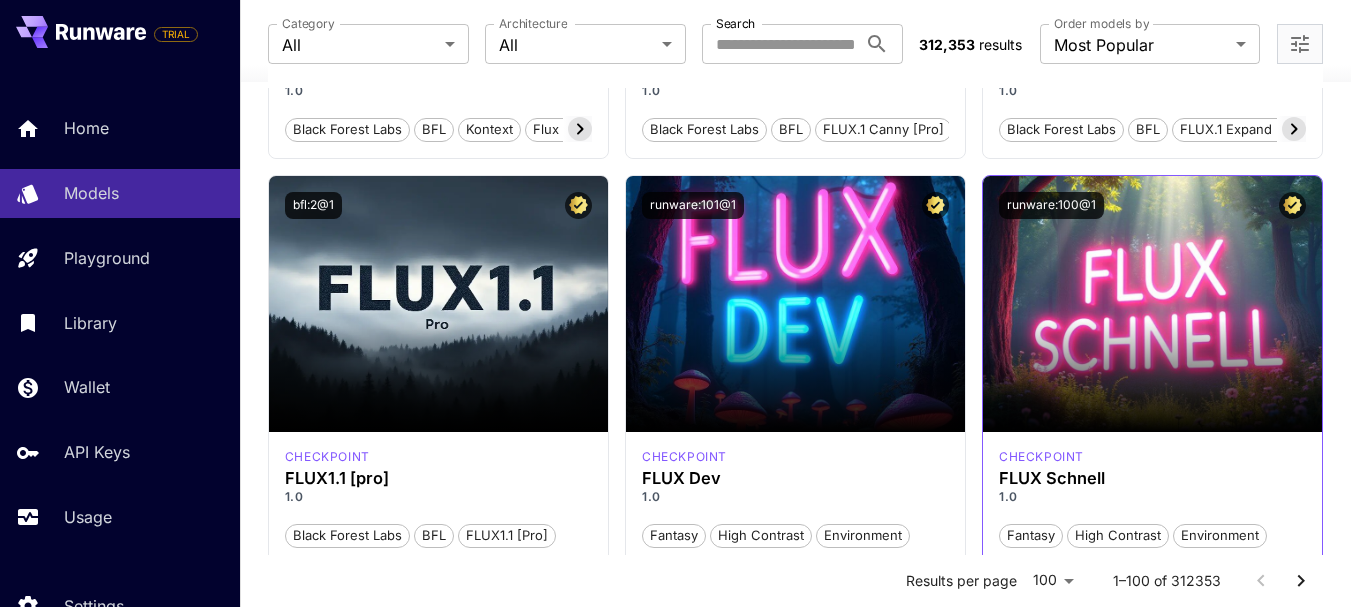 drag, startPoint x: 1123, startPoint y: 251, endPoint x: 1294, endPoint y: 199, distance: 178.73164 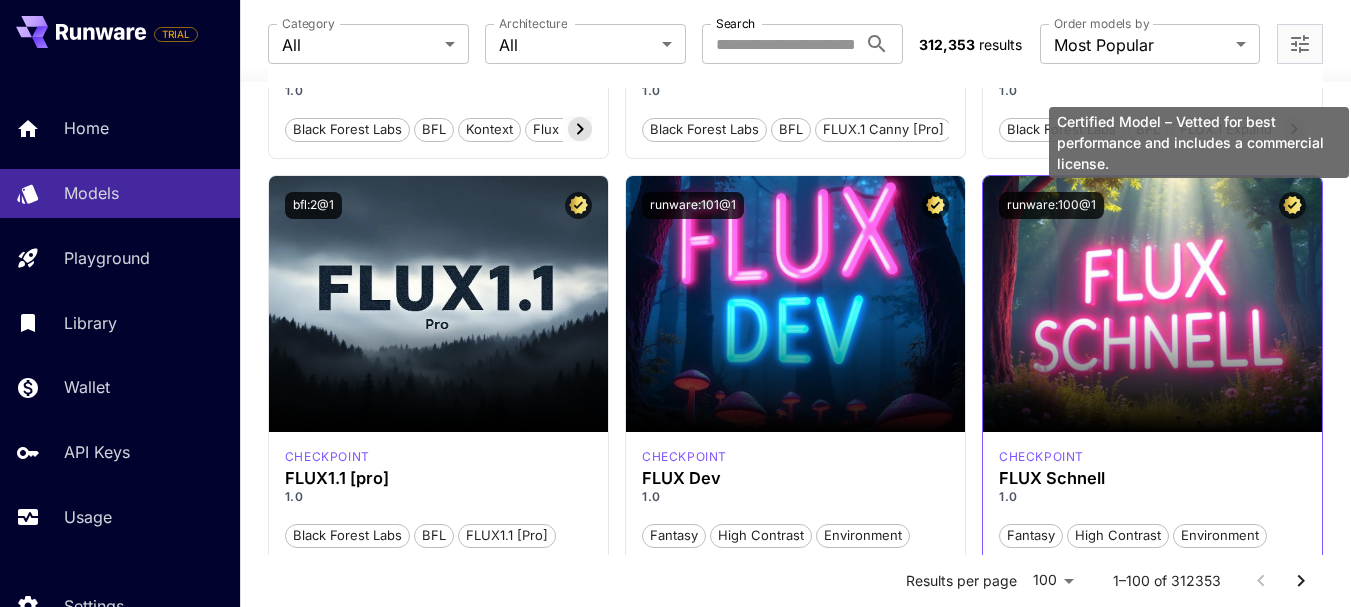 click 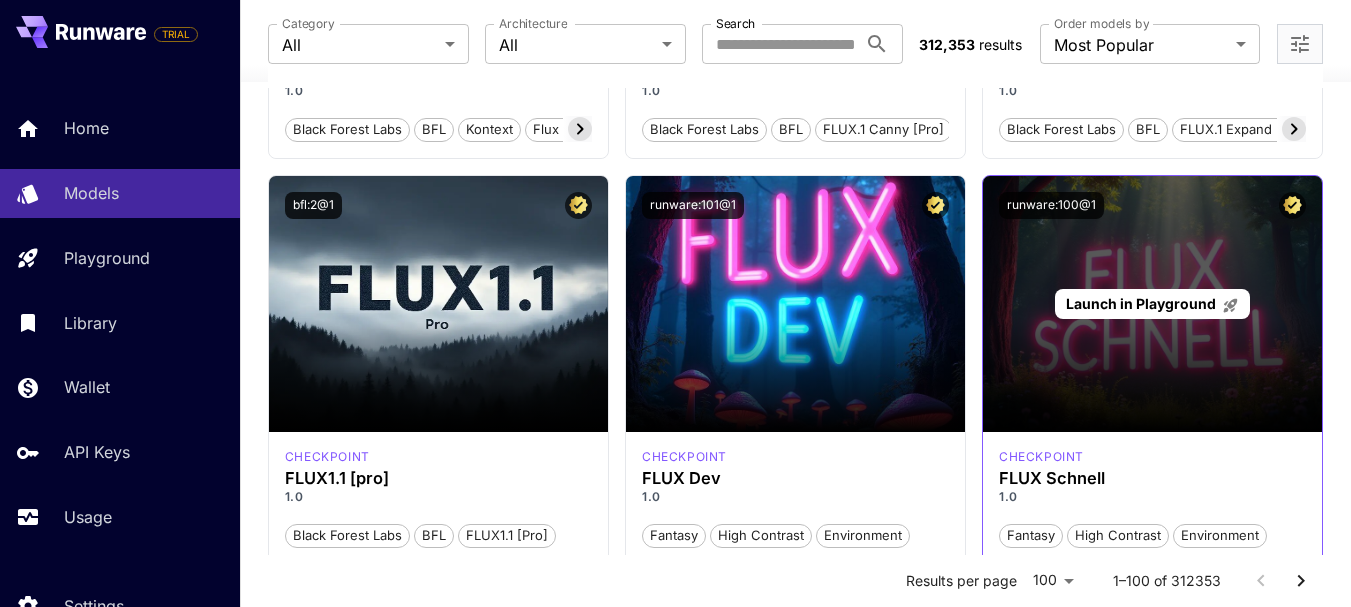 click on "Launch in Playground" at bounding box center (1152, 304) 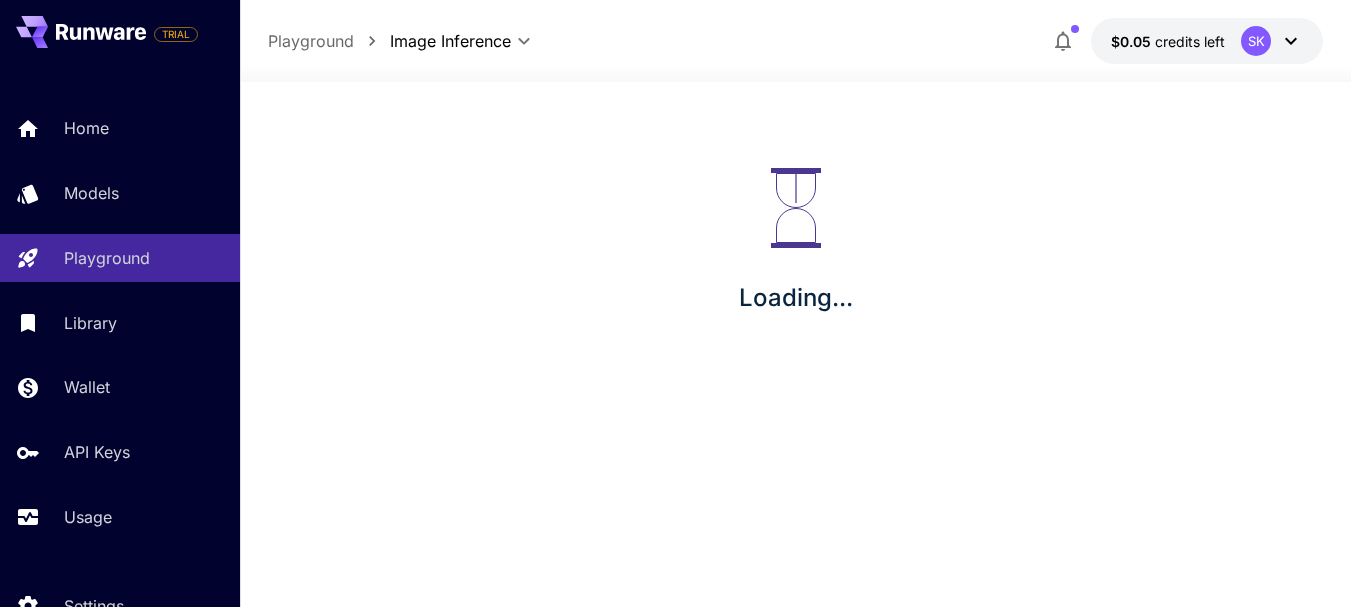 scroll, scrollTop: 0, scrollLeft: 0, axis: both 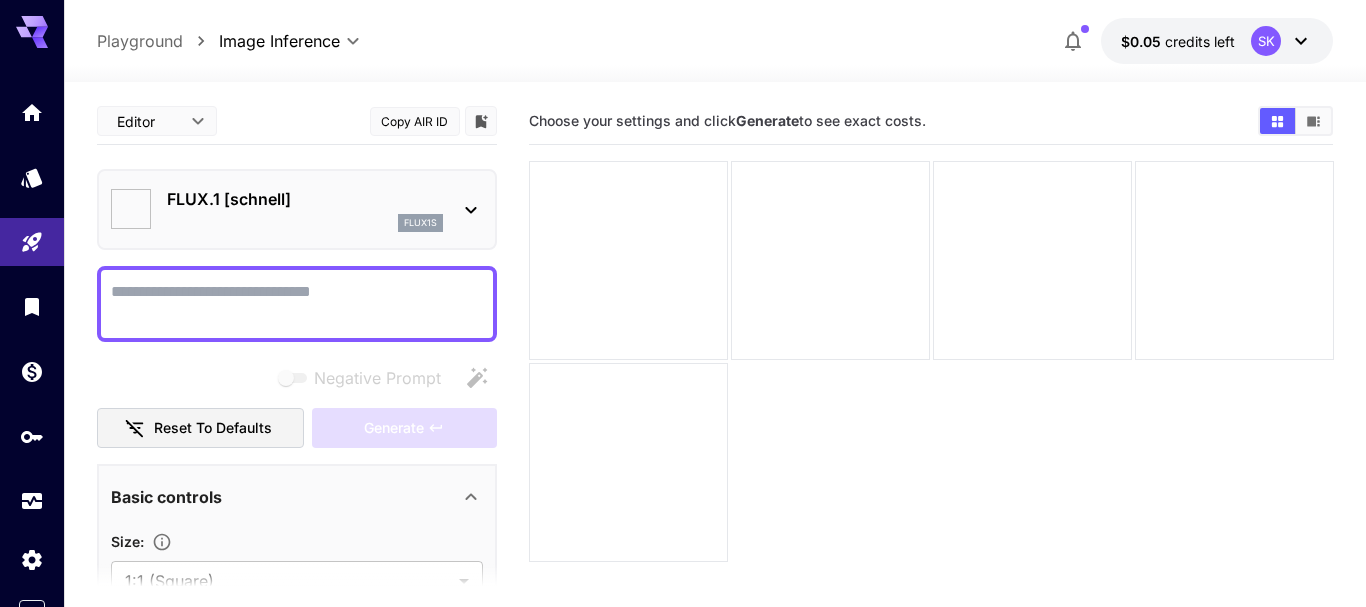 type on "**********" 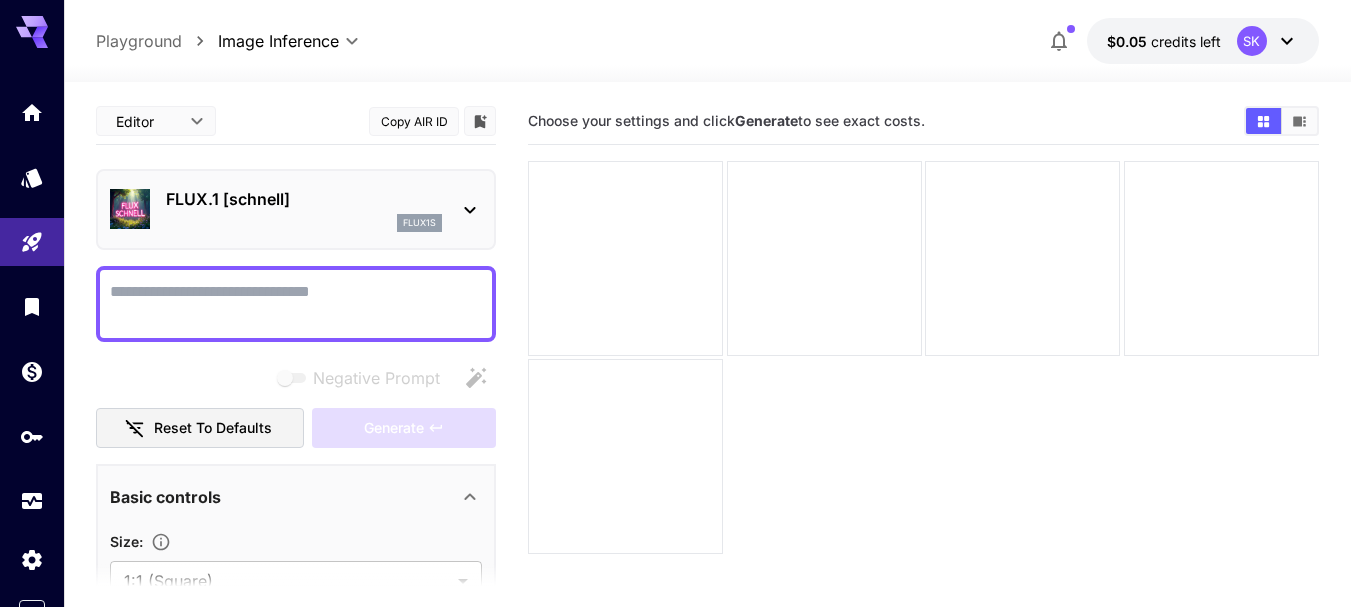 click 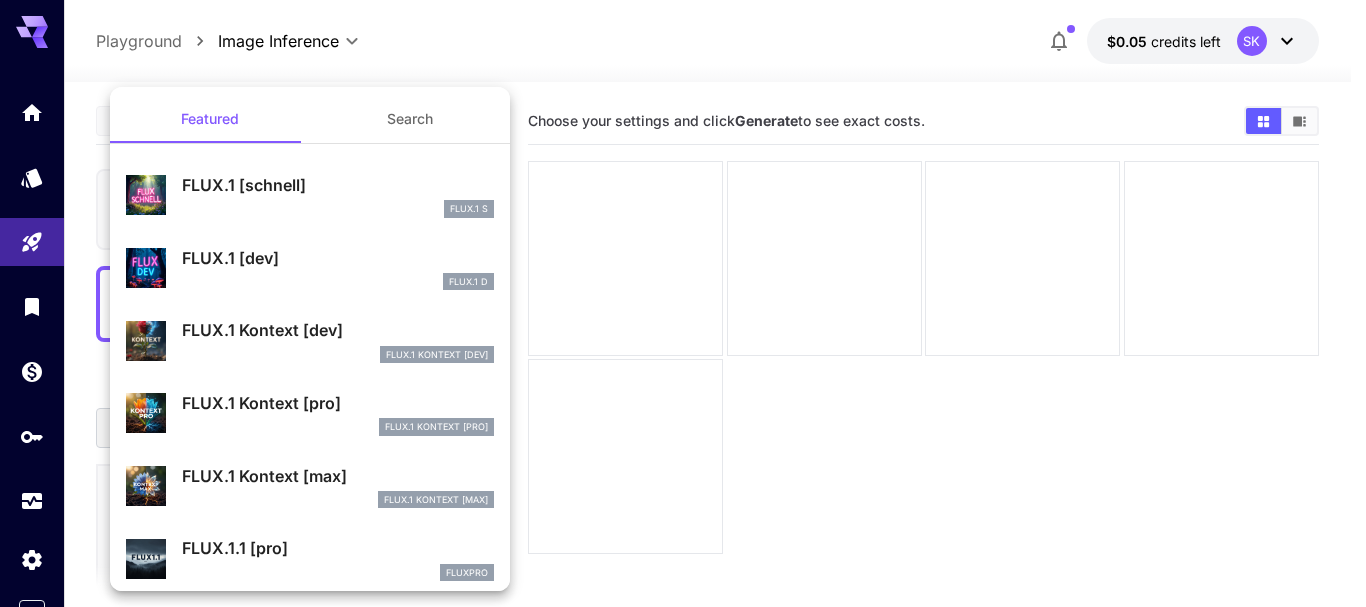 click at bounding box center (683, 303) 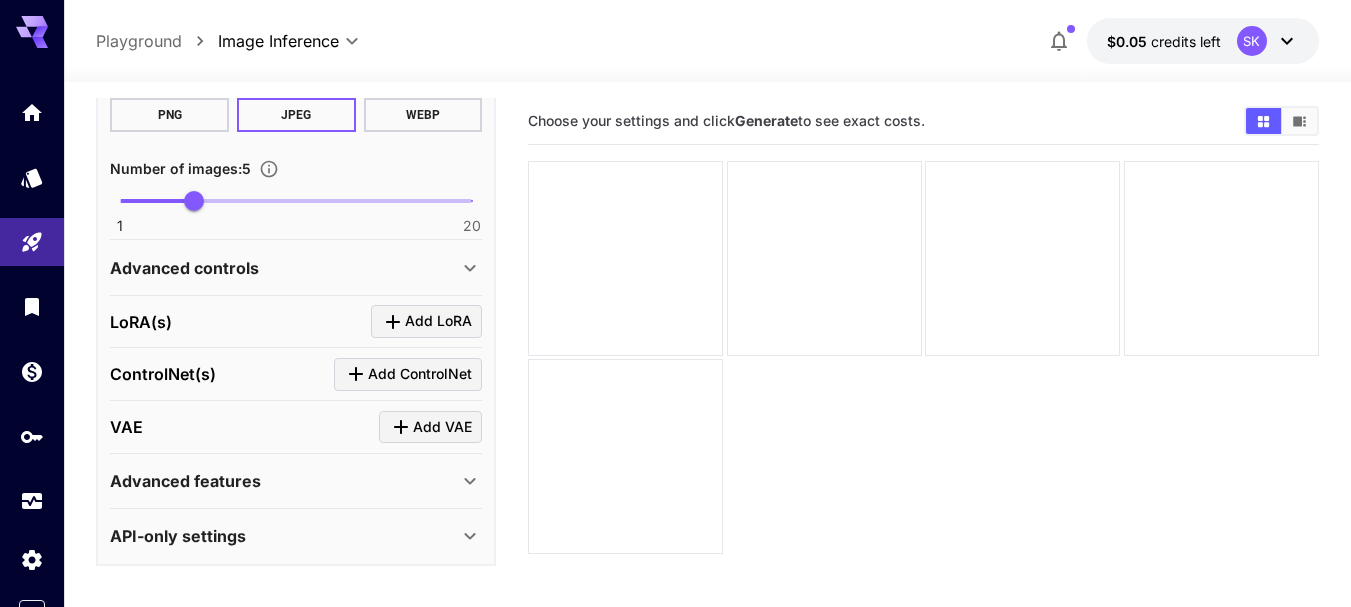 scroll, scrollTop: 598, scrollLeft: 0, axis: vertical 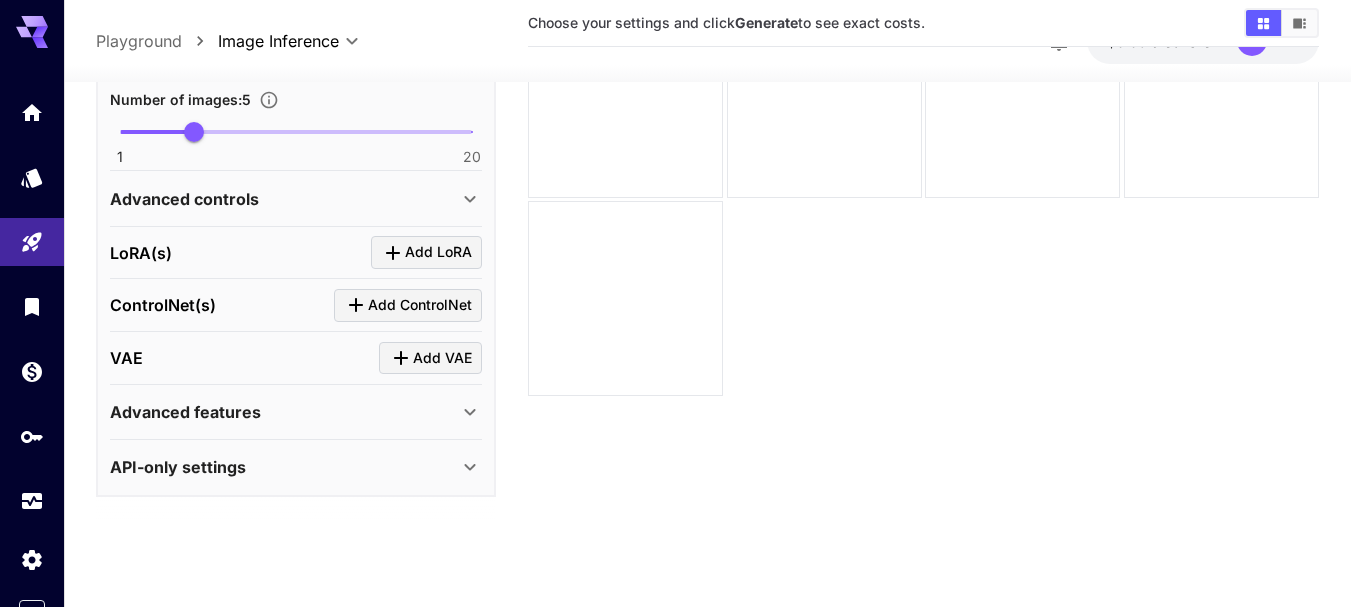 click on "API-only settings" at bounding box center (178, 467) 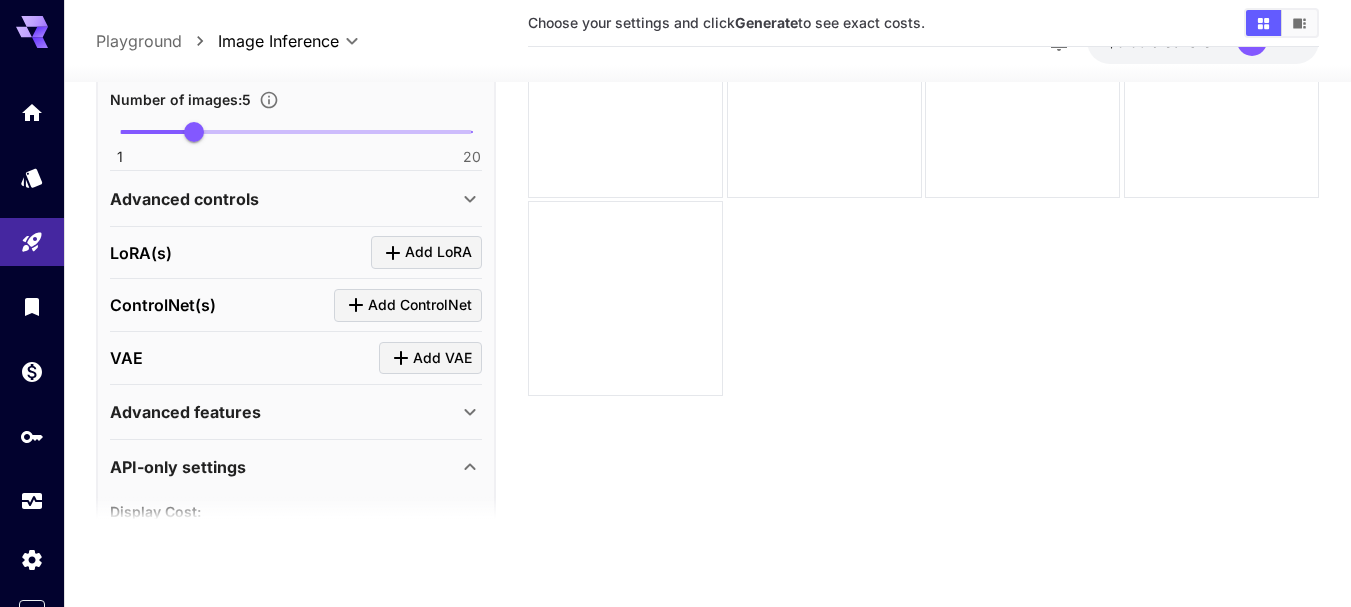 scroll, scrollTop: 937, scrollLeft: 0, axis: vertical 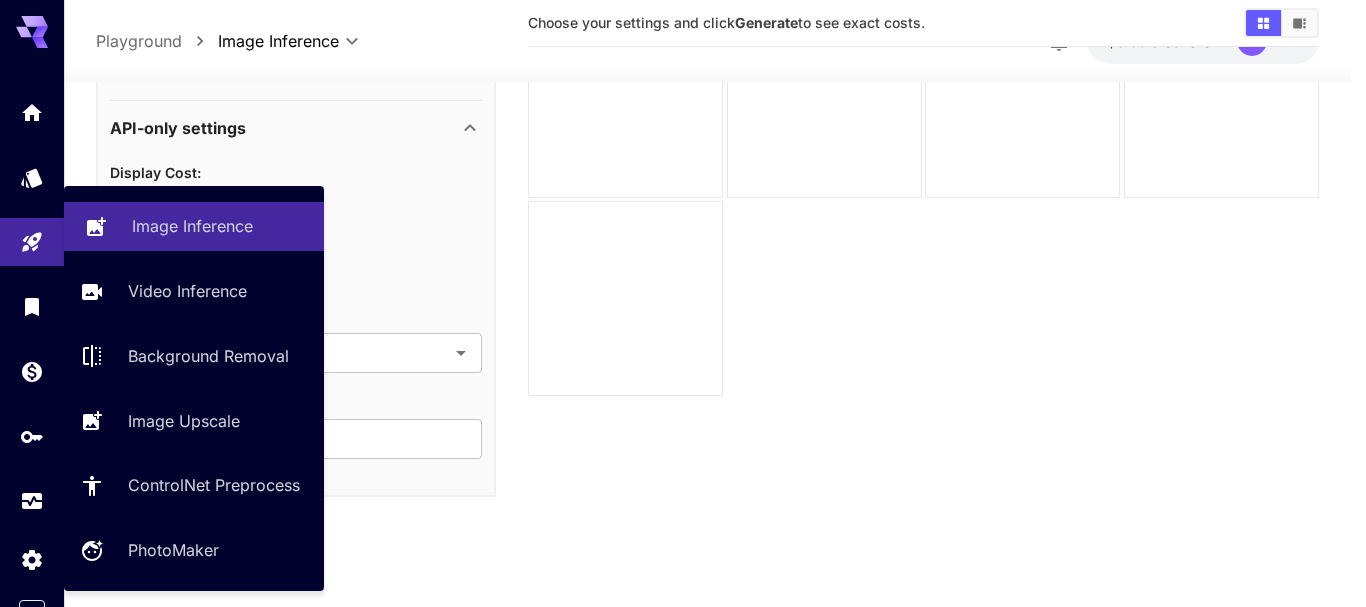 click on "Image Inference" at bounding box center [192, 226] 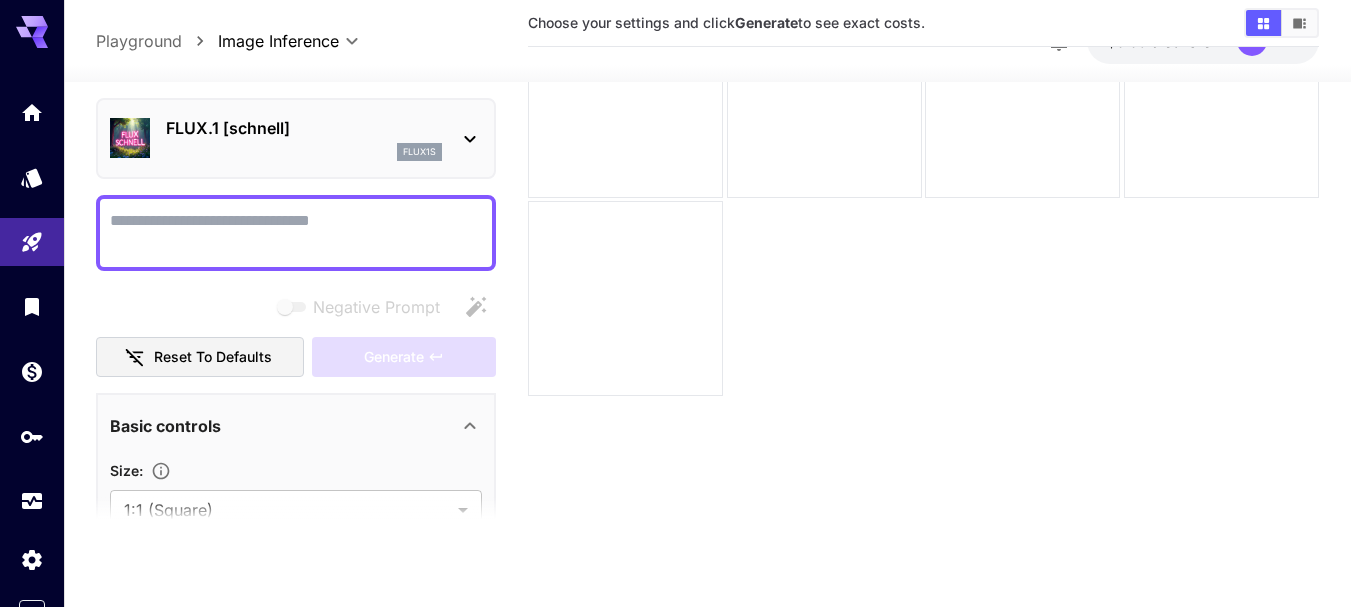 scroll, scrollTop: 0, scrollLeft: 0, axis: both 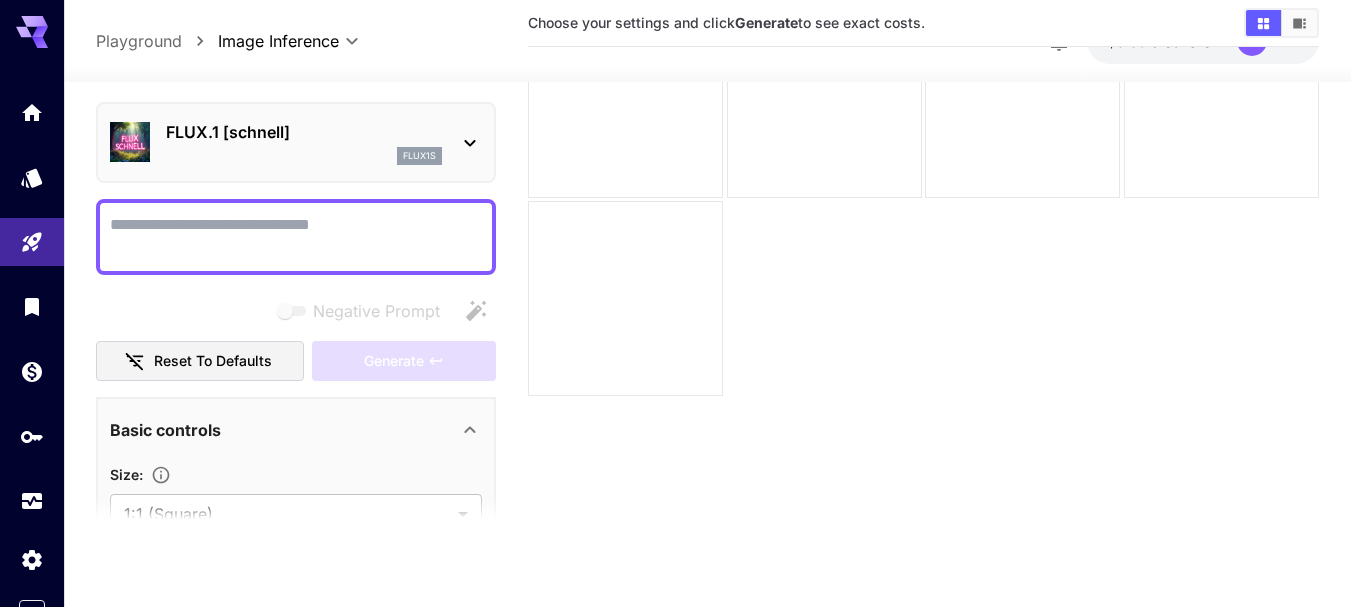 click on "Playground" at bounding box center [139, 41] 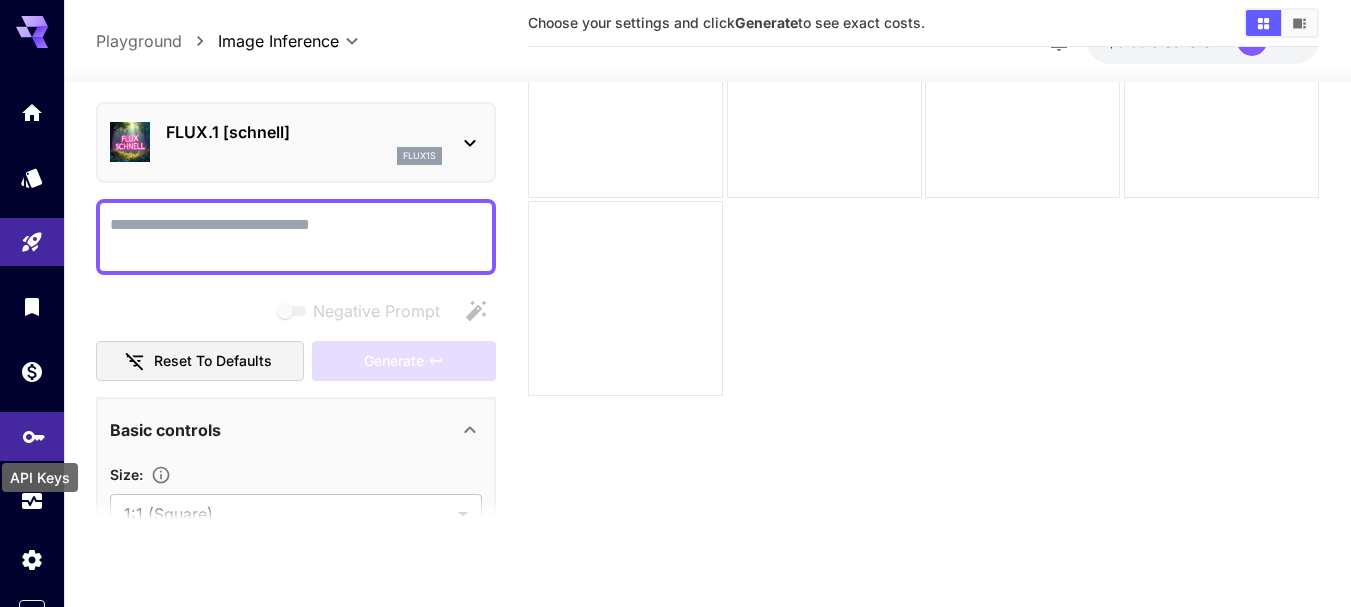 click at bounding box center [32, 436] 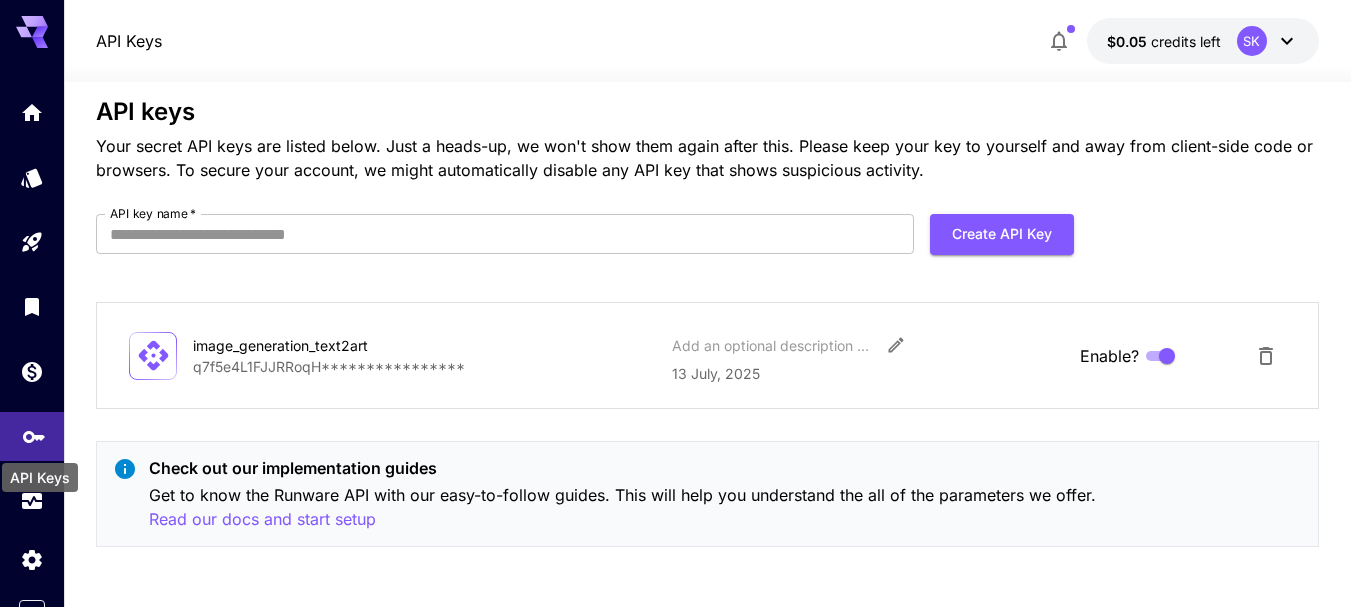 scroll, scrollTop: 28, scrollLeft: 0, axis: vertical 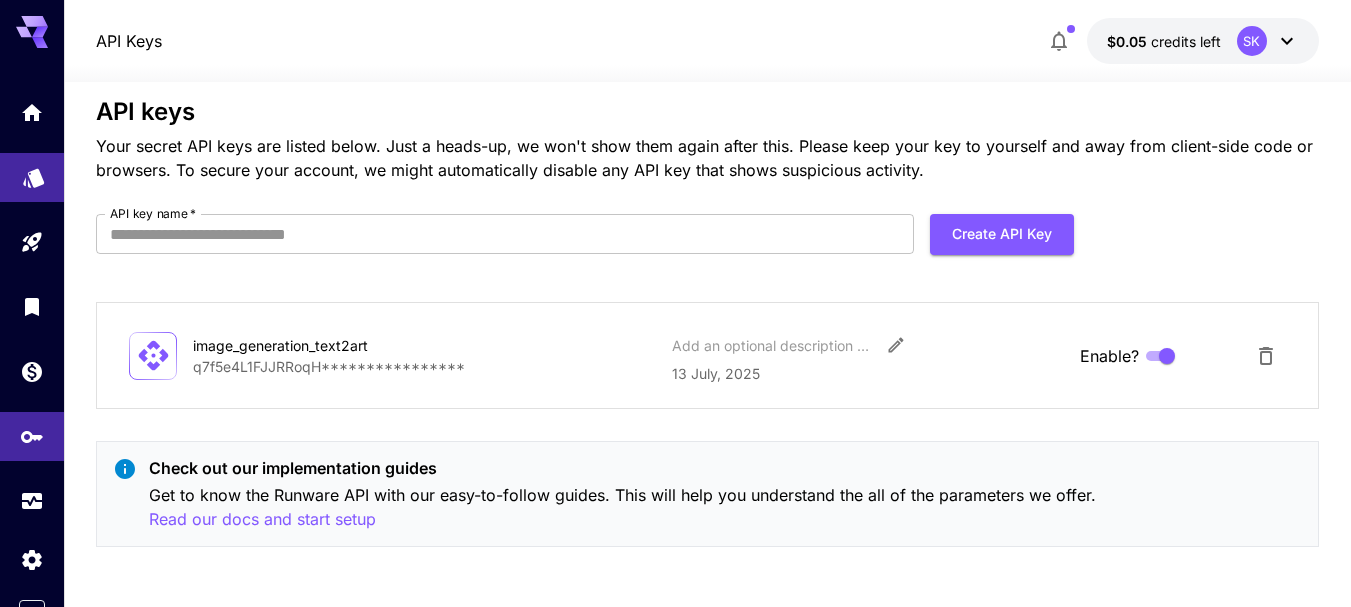 click 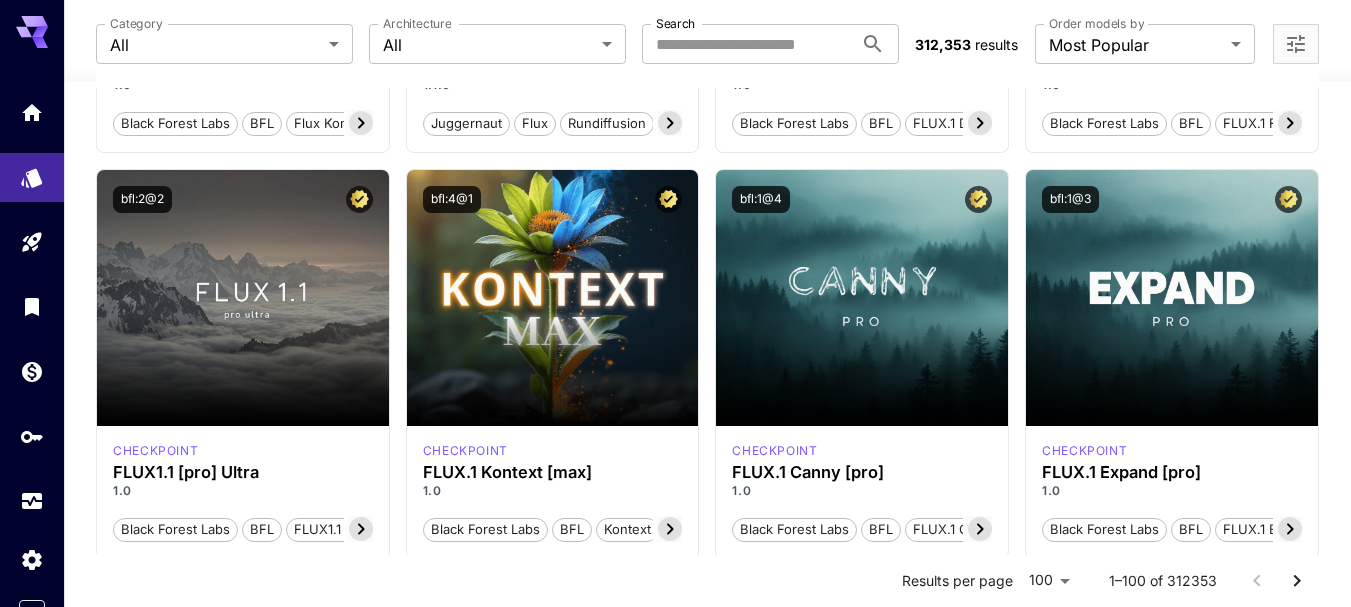 scroll, scrollTop: 1228, scrollLeft: 0, axis: vertical 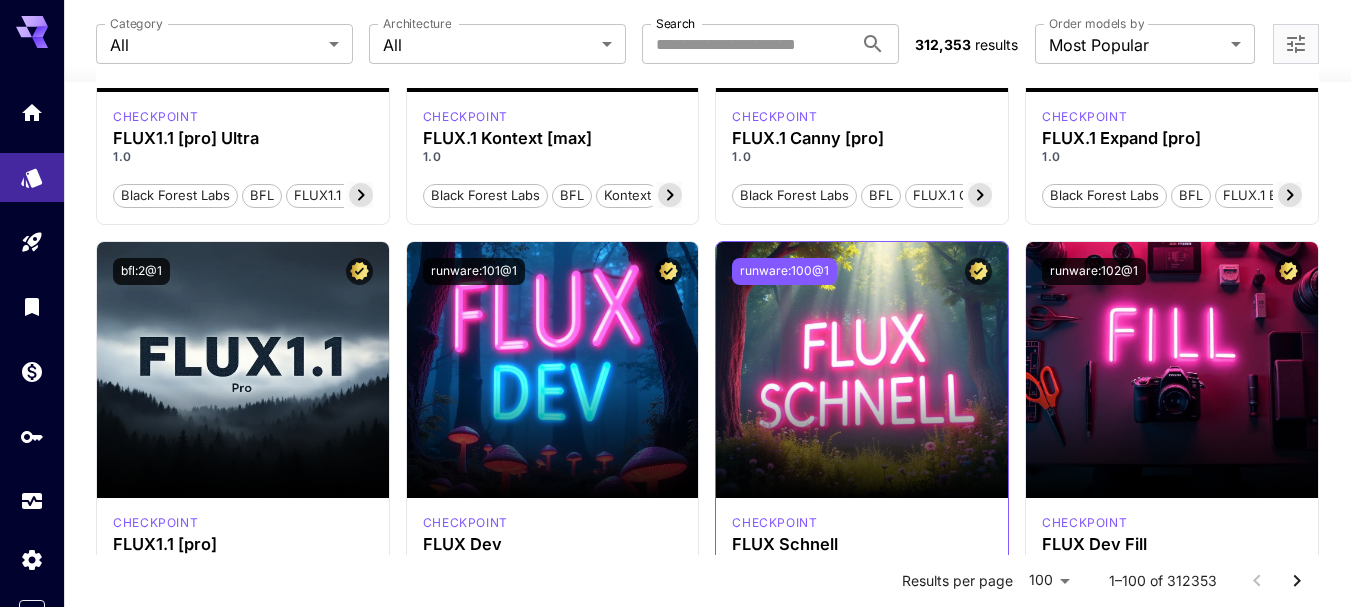 click on "runware:100@1" at bounding box center [784, 271] 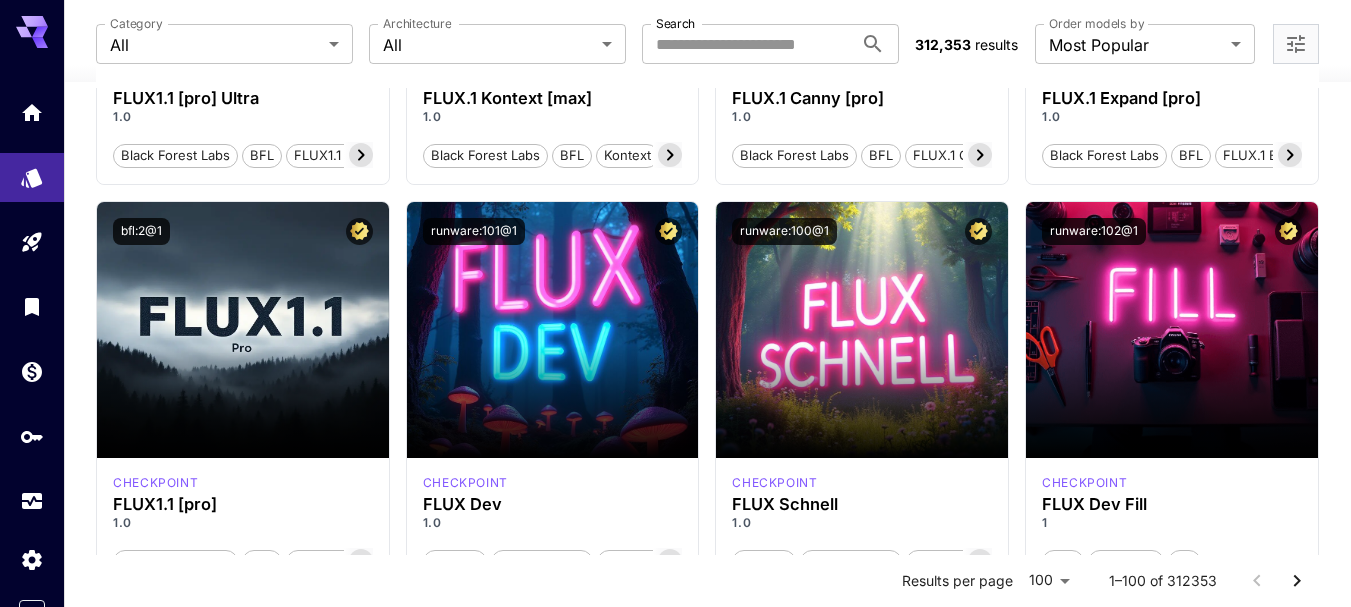 scroll, scrollTop: 1228, scrollLeft: 0, axis: vertical 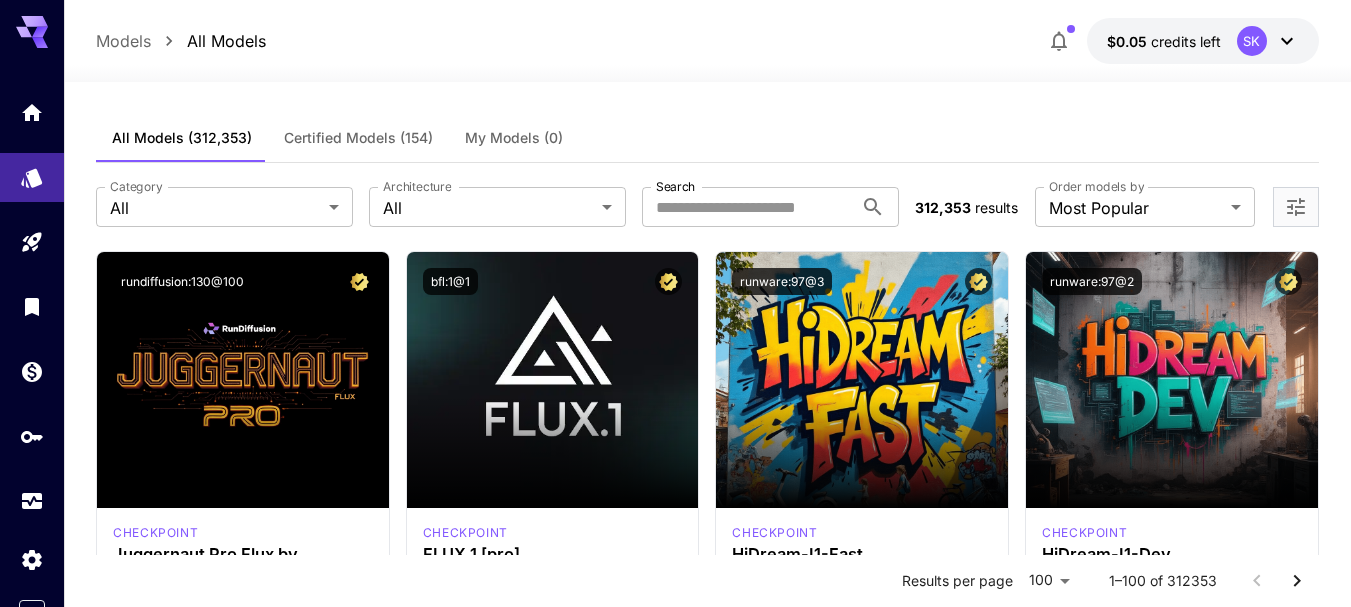click on "SK" at bounding box center (1252, 41) 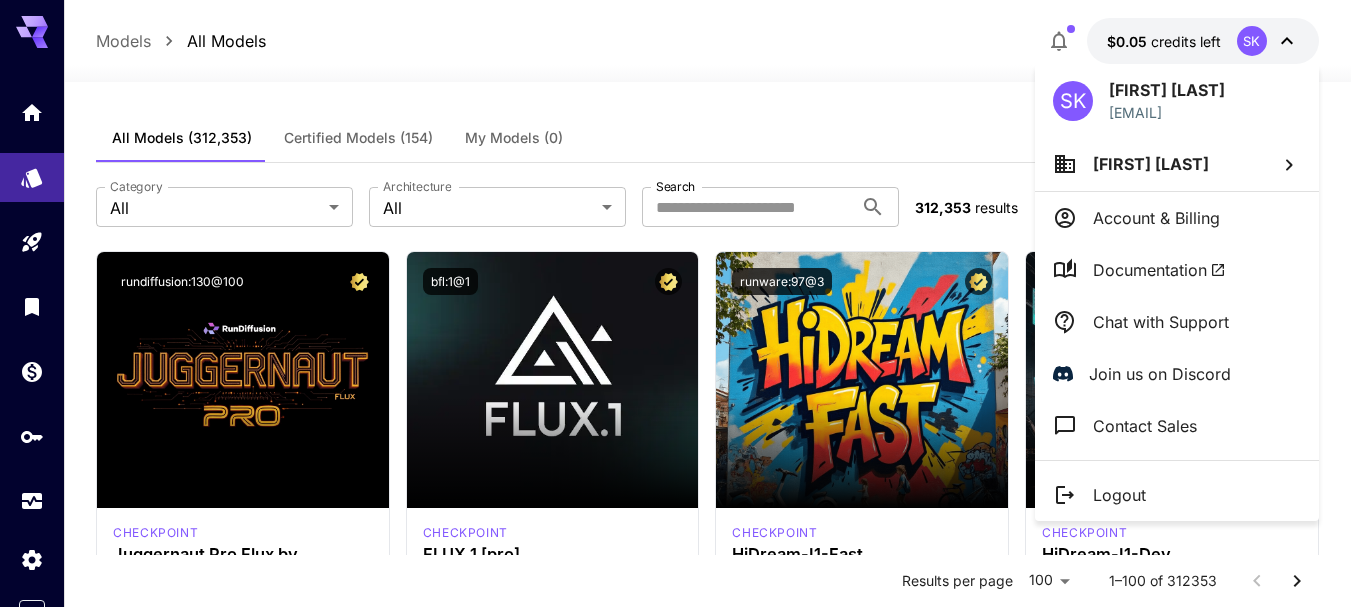 click at bounding box center [683, 303] 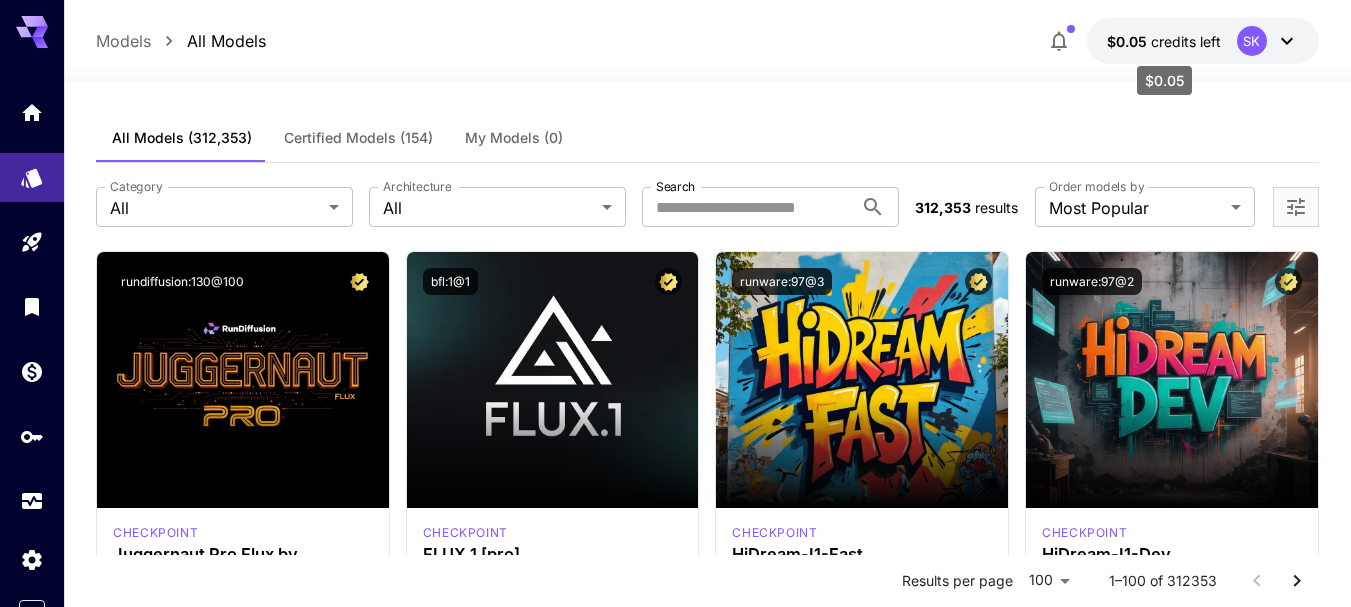 click on "credits left" at bounding box center (1186, 41) 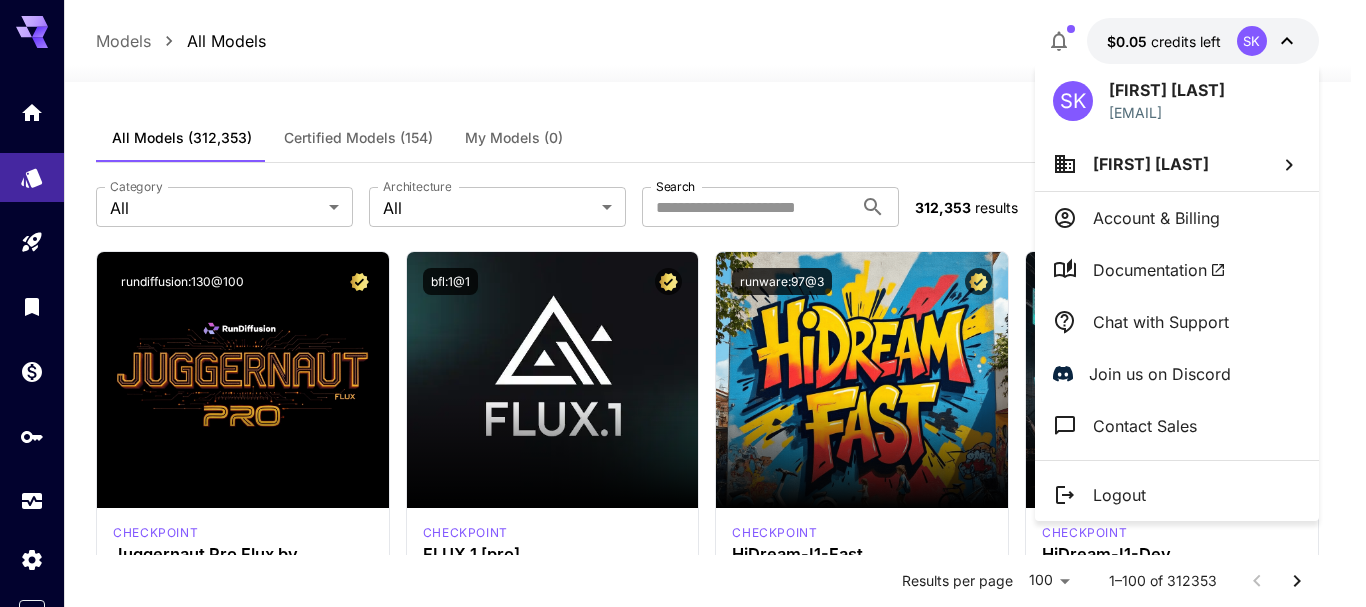 click at bounding box center [683, 303] 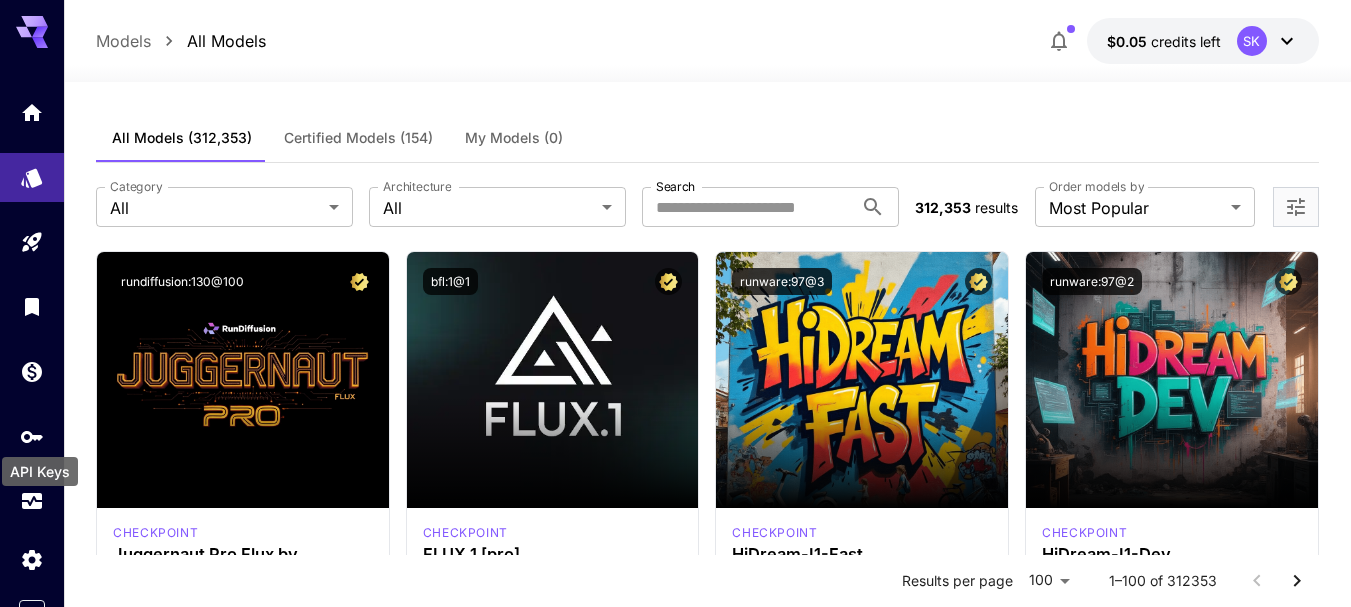 click 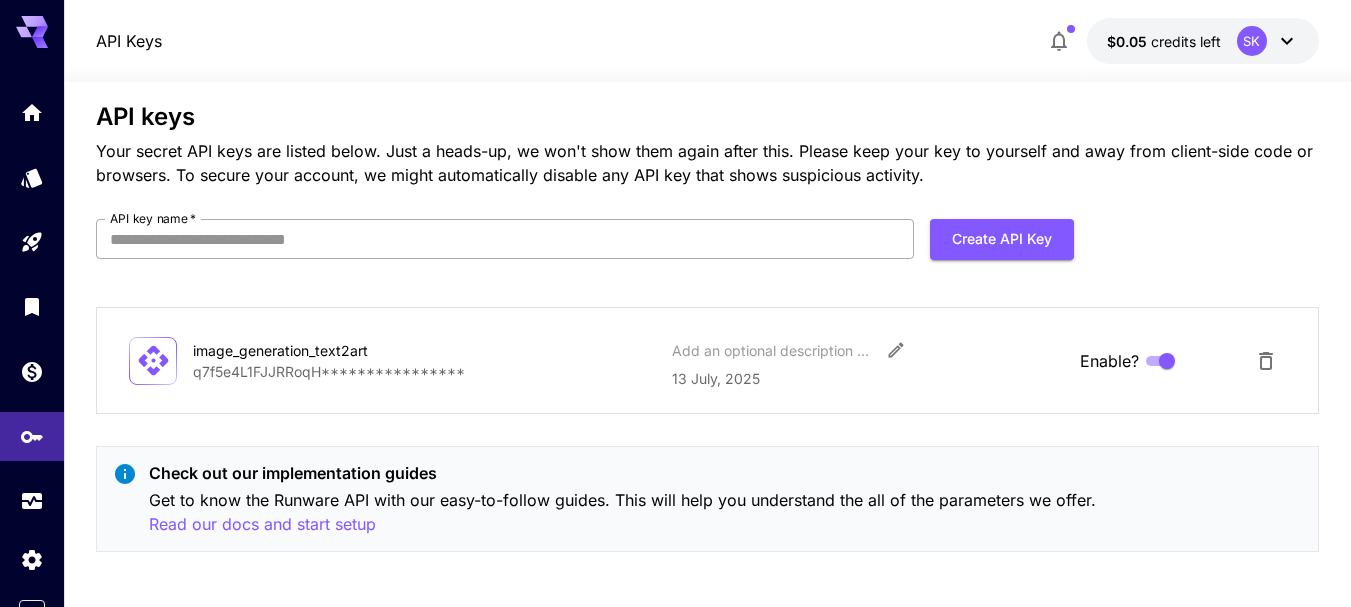 scroll, scrollTop: 28, scrollLeft: 0, axis: vertical 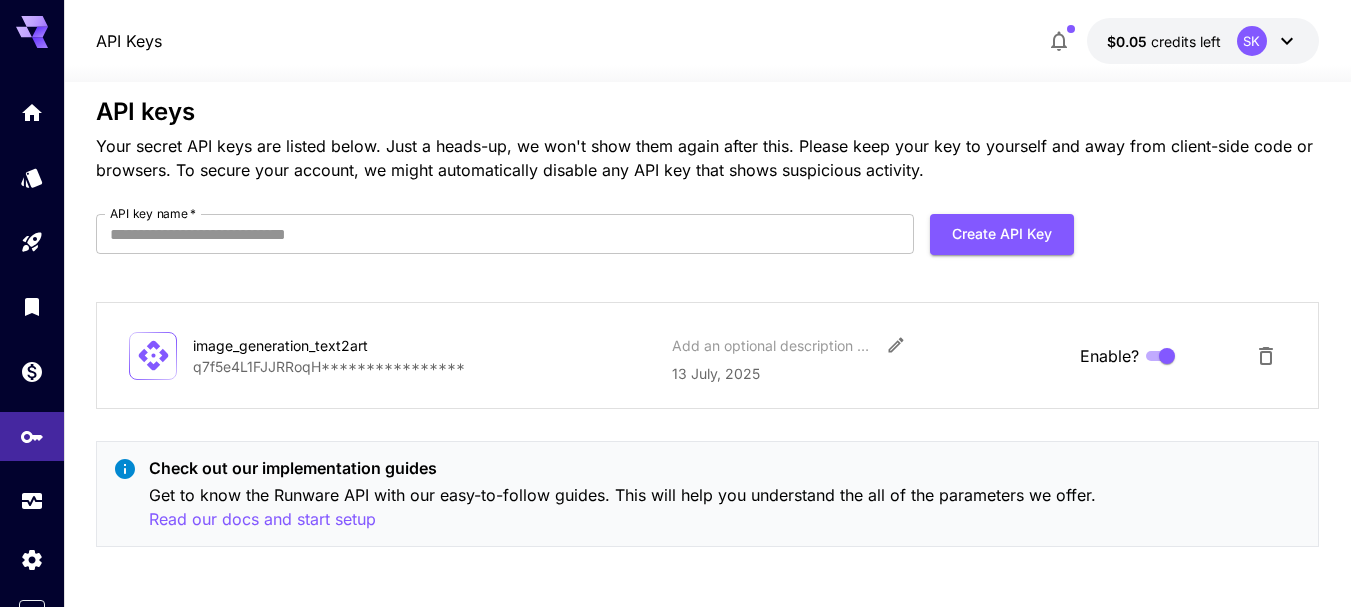 click on "SK" at bounding box center [1252, 41] 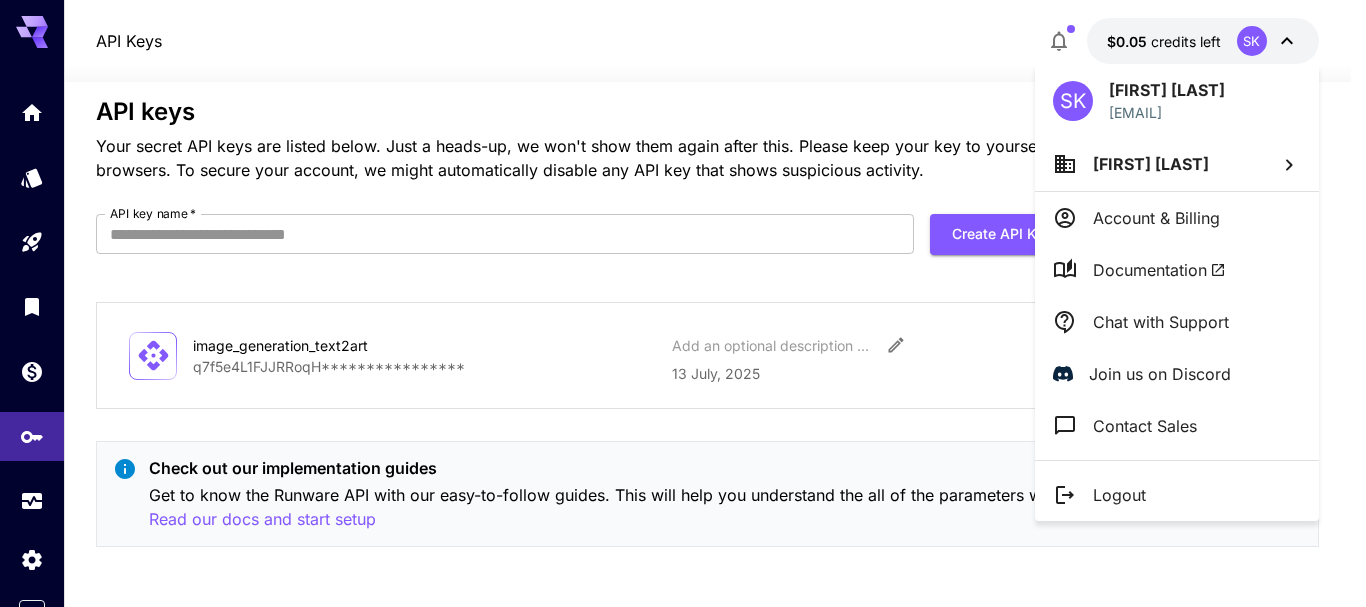 click on "Account & Billing" at bounding box center (1156, 218) 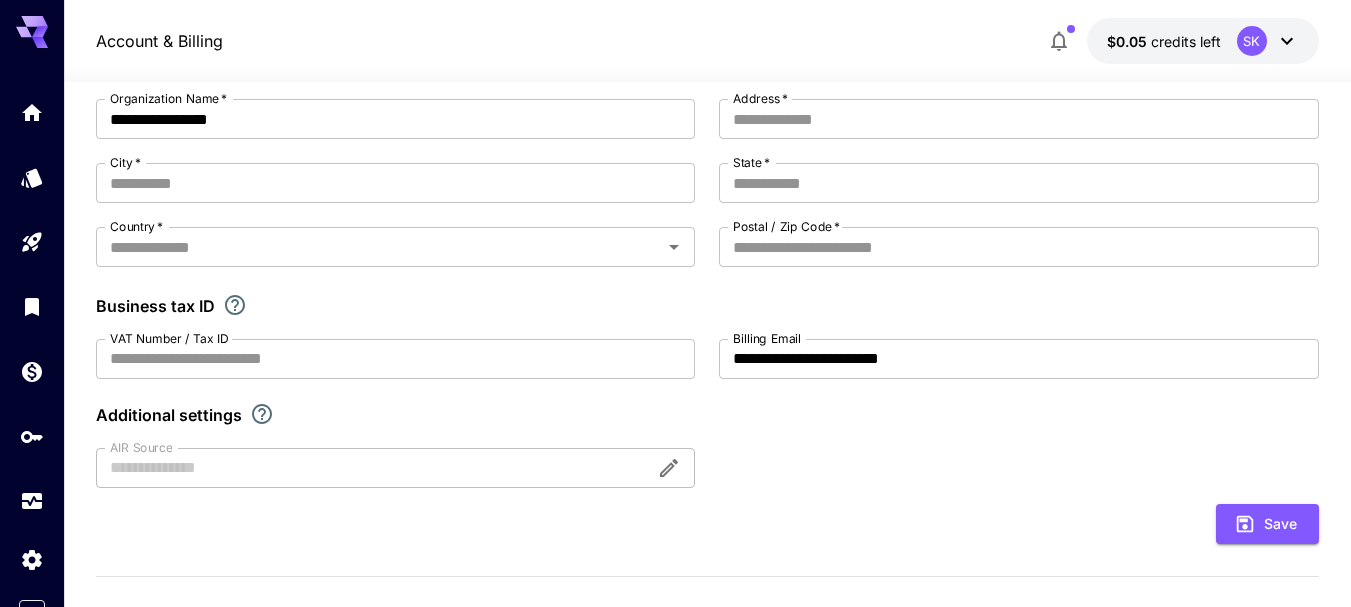 scroll, scrollTop: 0, scrollLeft: 0, axis: both 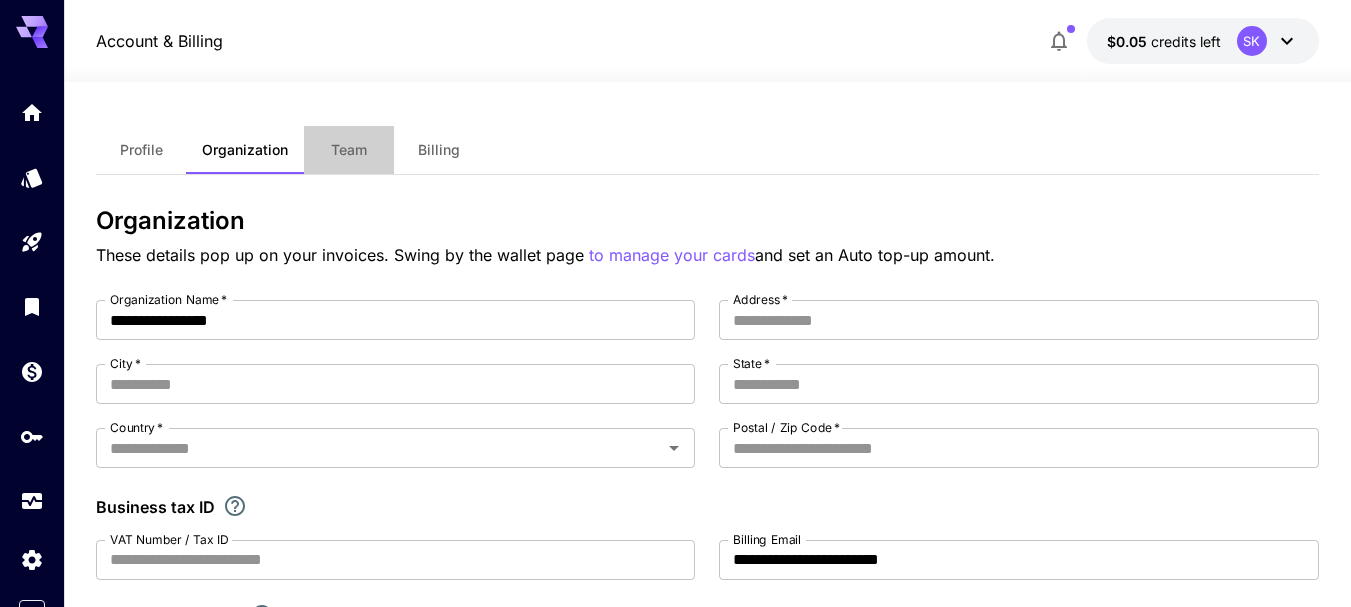 click on "Team" at bounding box center (349, 150) 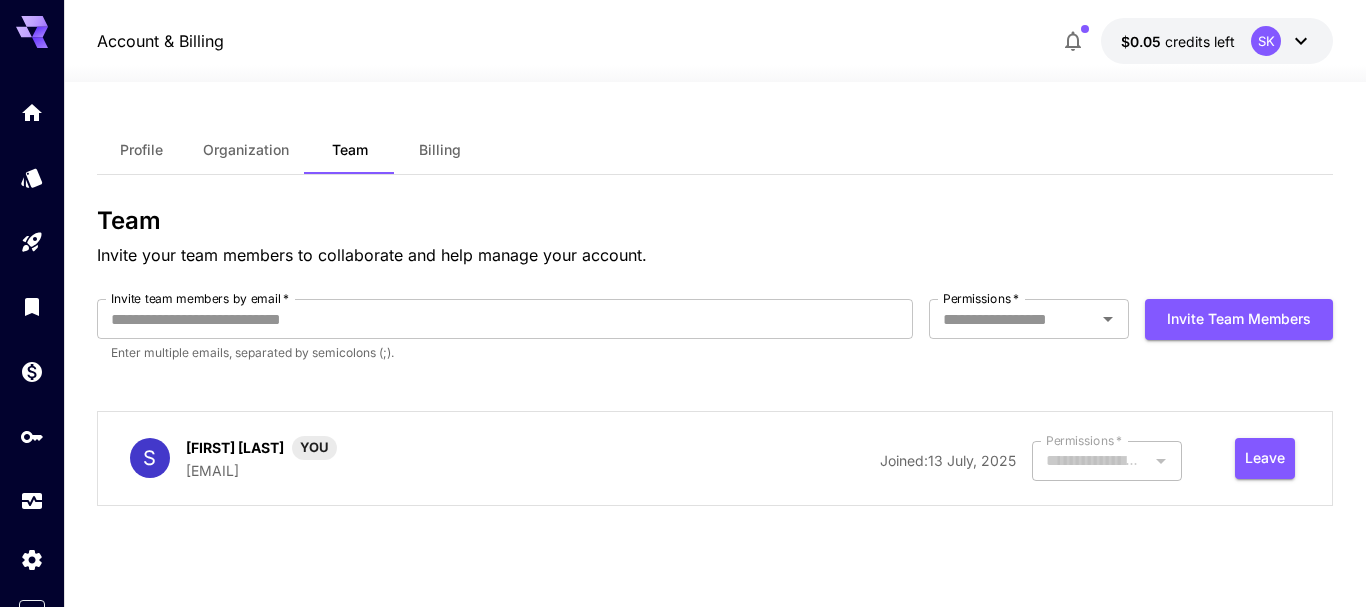 click on "Billing" at bounding box center (440, 150) 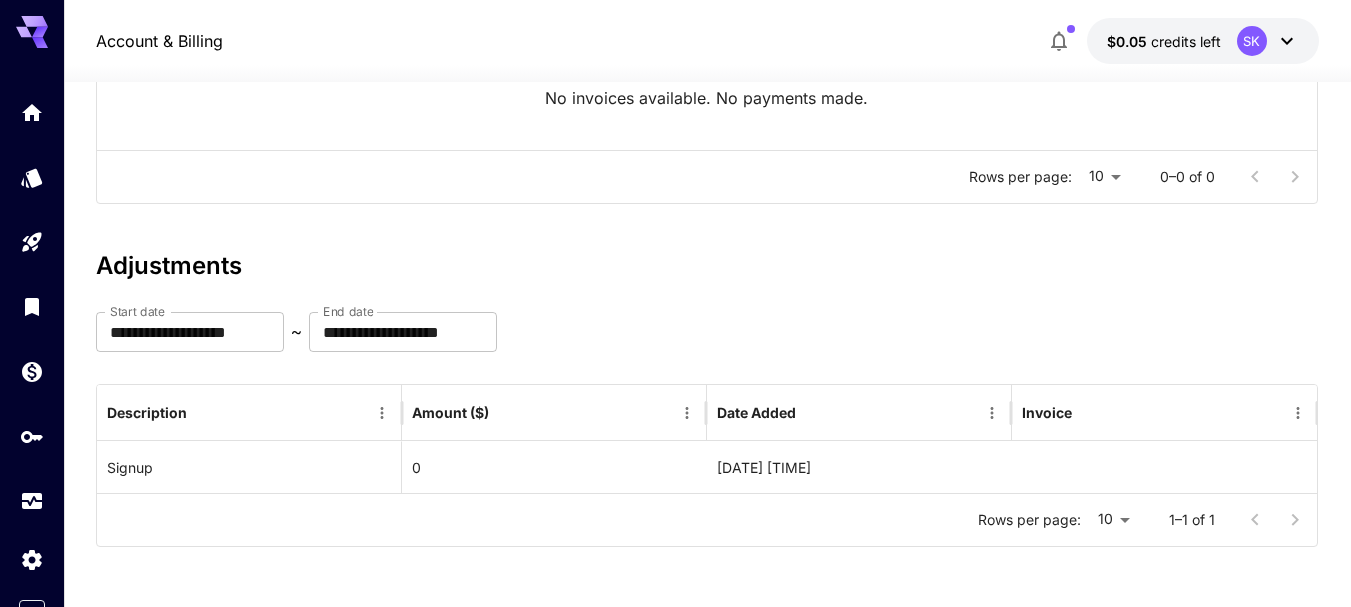 scroll, scrollTop: 0, scrollLeft: 0, axis: both 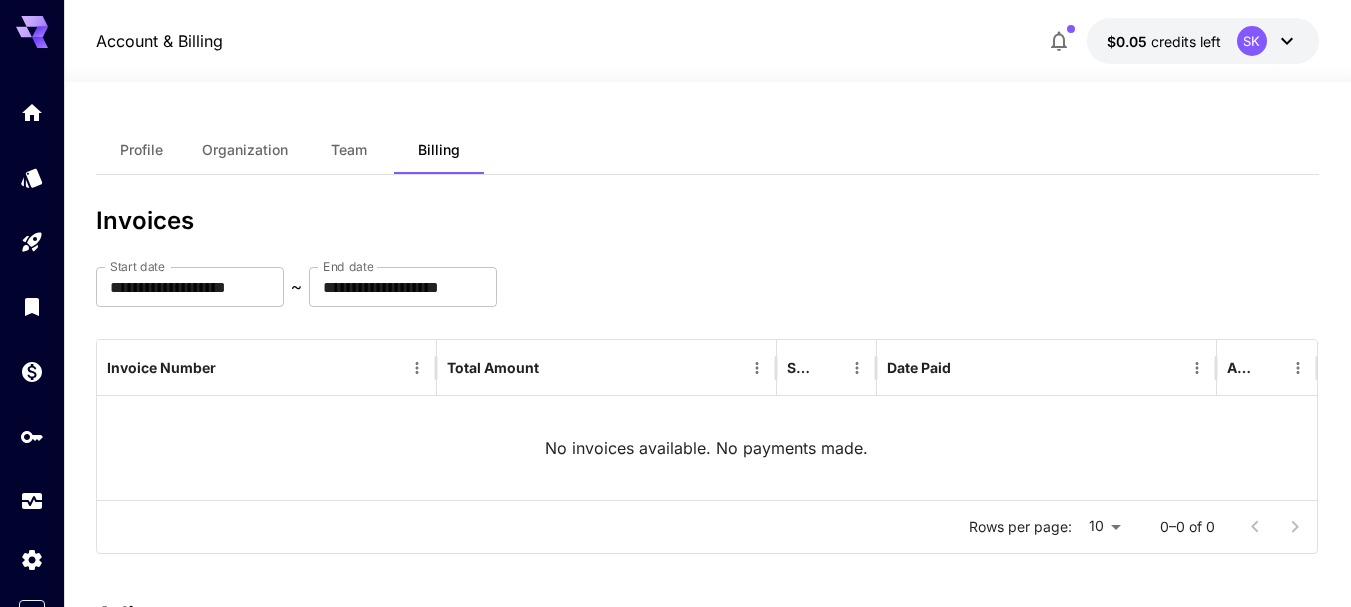 click on "Profile" at bounding box center (141, 150) 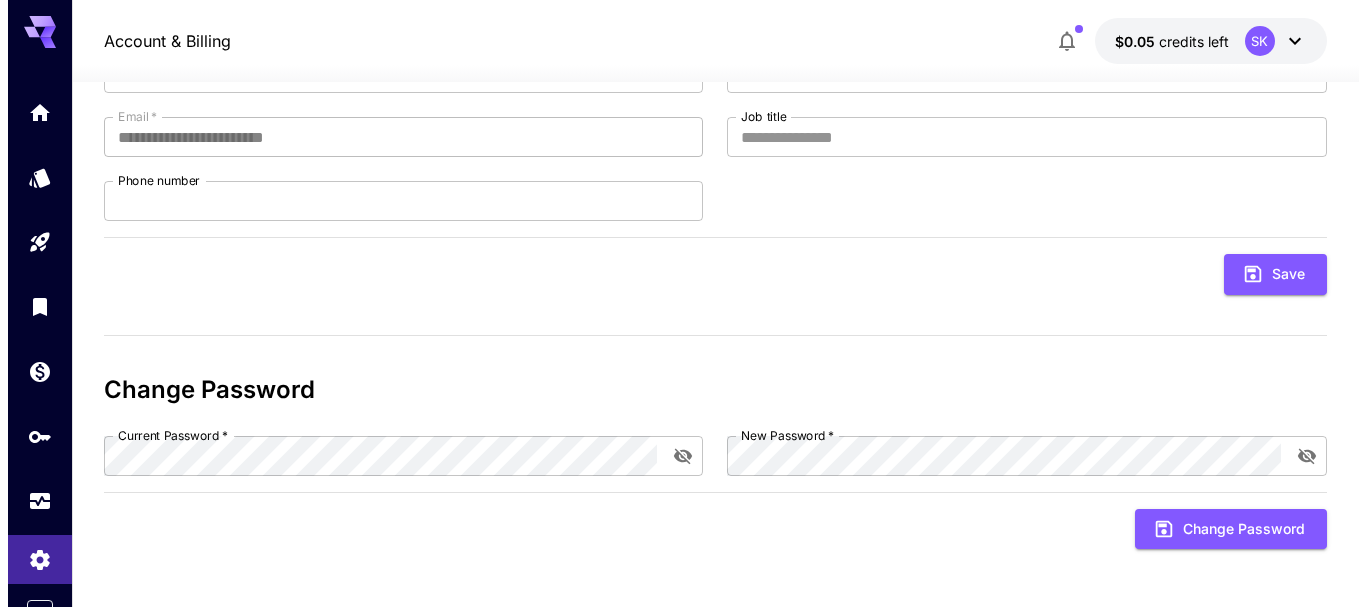 scroll, scrollTop: 216, scrollLeft: 0, axis: vertical 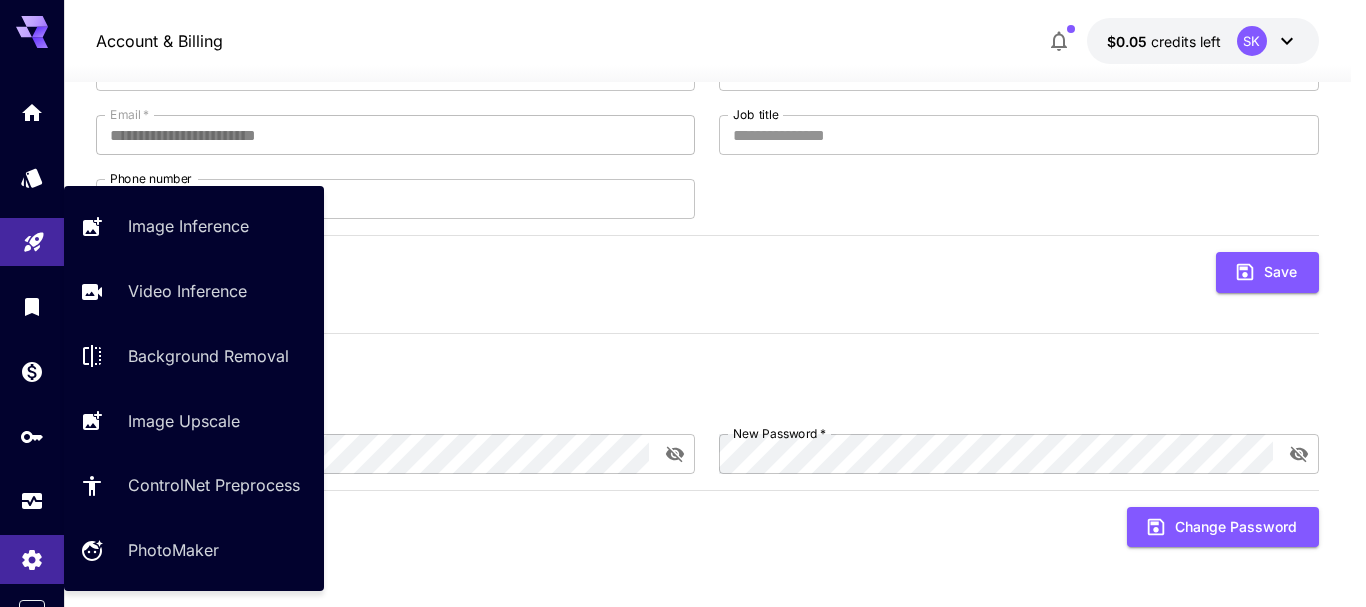 click 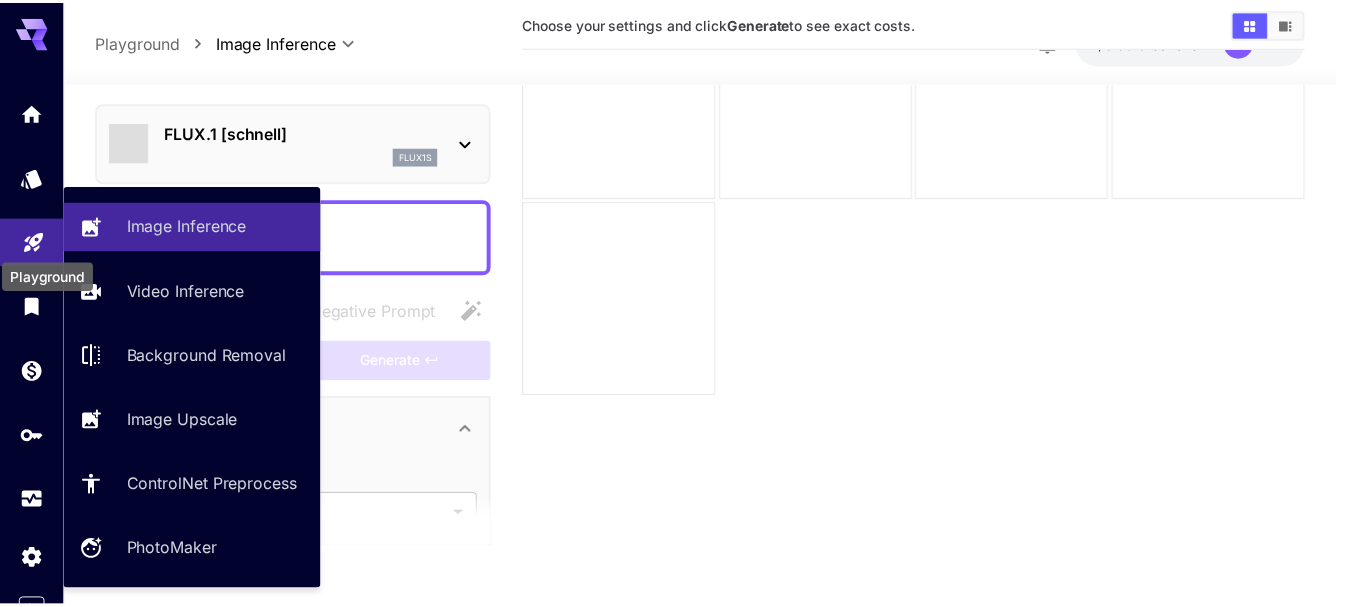 scroll, scrollTop: 158, scrollLeft: 0, axis: vertical 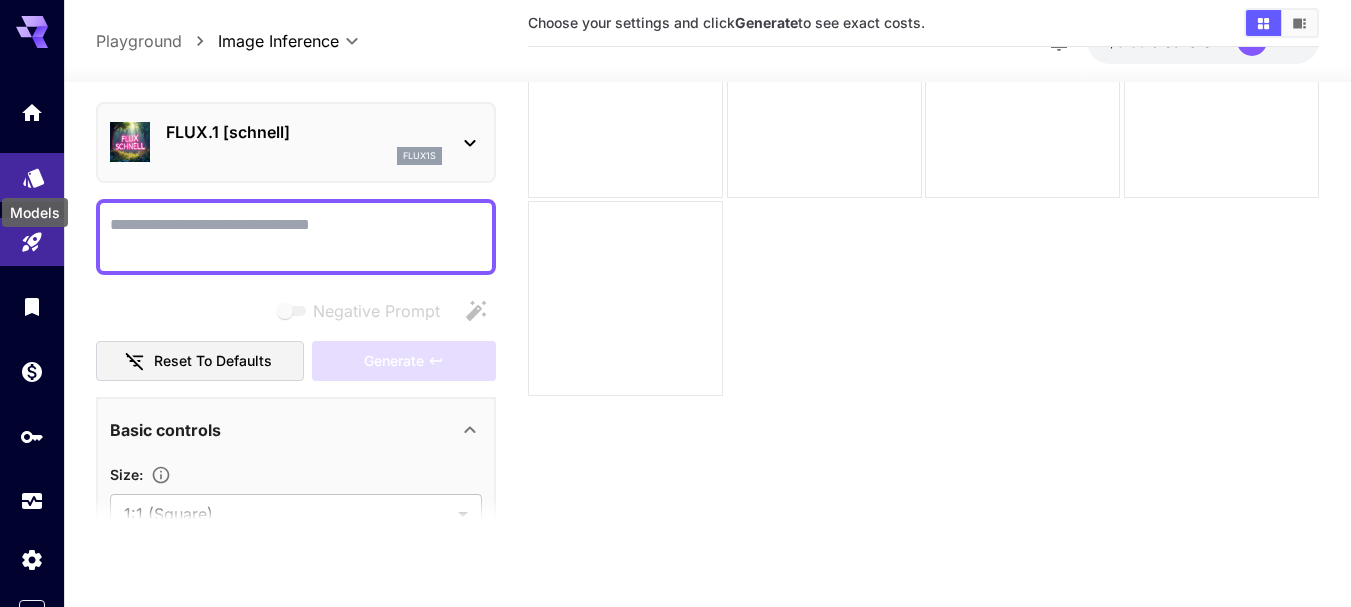 click 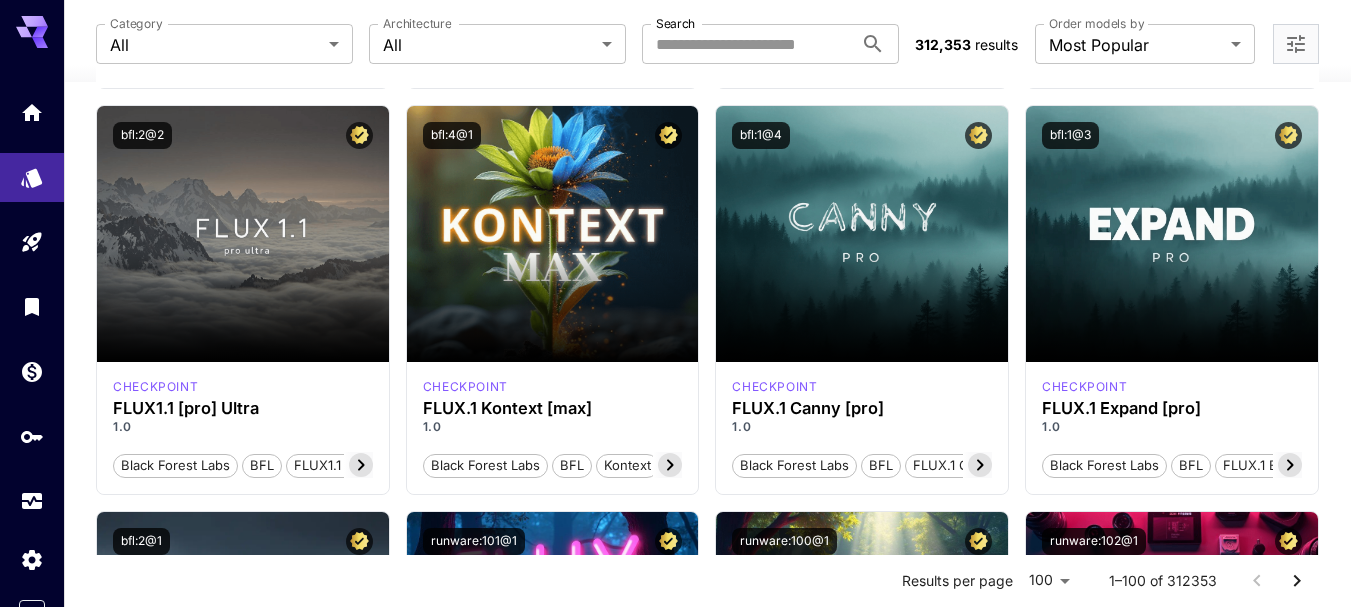 scroll, scrollTop: 1358, scrollLeft: 0, axis: vertical 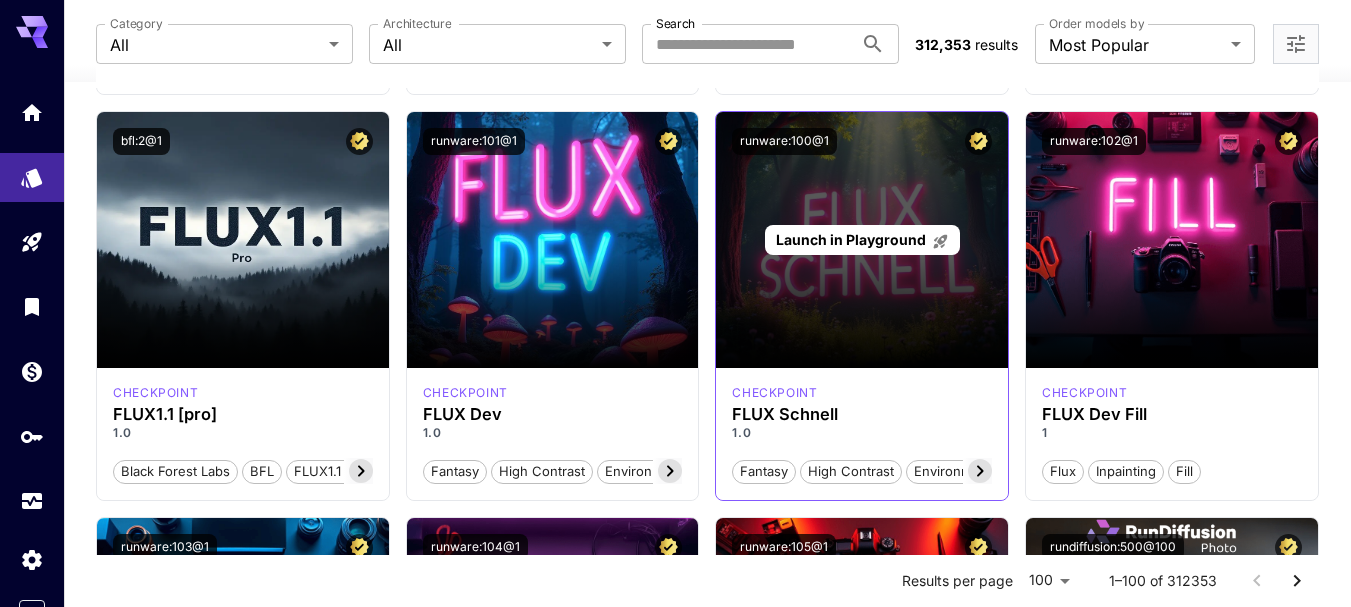 click on "Launch in Playground" at bounding box center (851, 239) 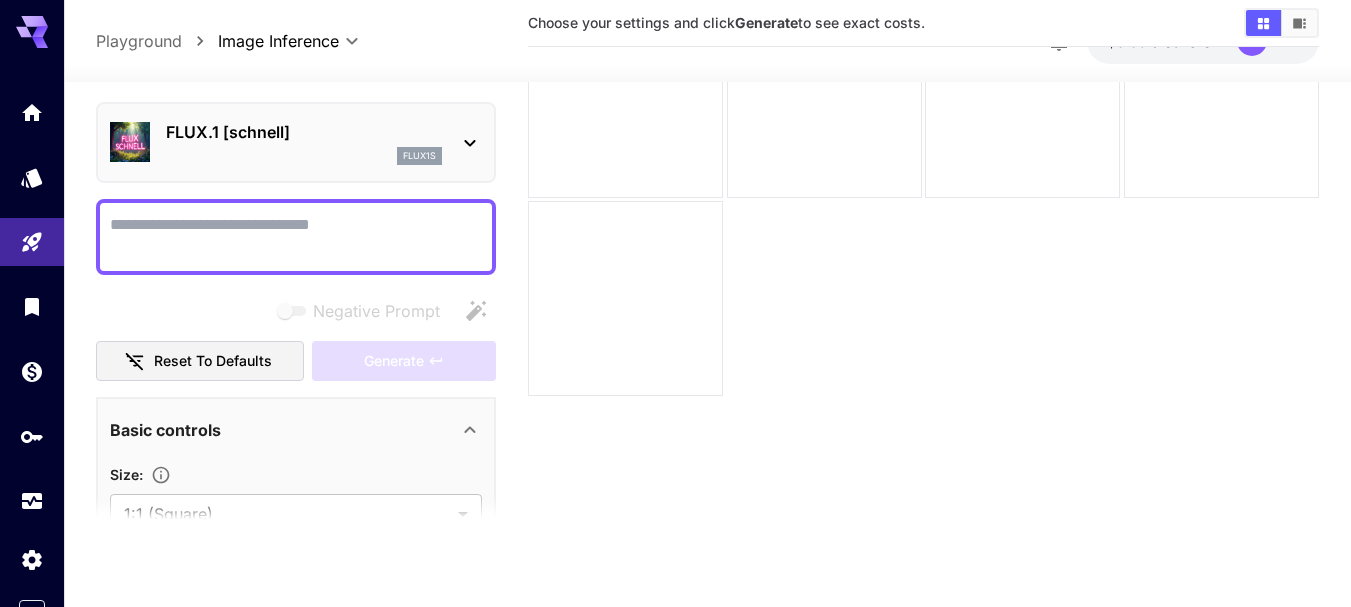 scroll, scrollTop: 158, scrollLeft: 0, axis: vertical 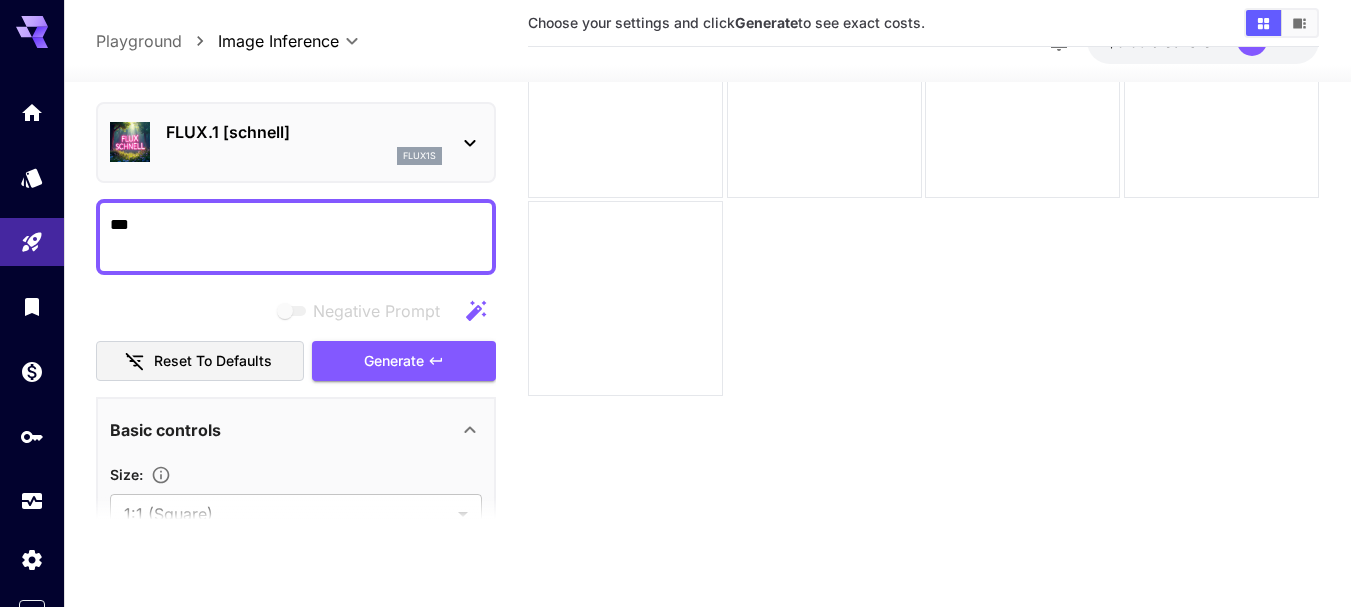 drag, startPoint x: 182, startPoint y: 234, endPoint x: 113, endPoint y: 230, distance: 69.115845 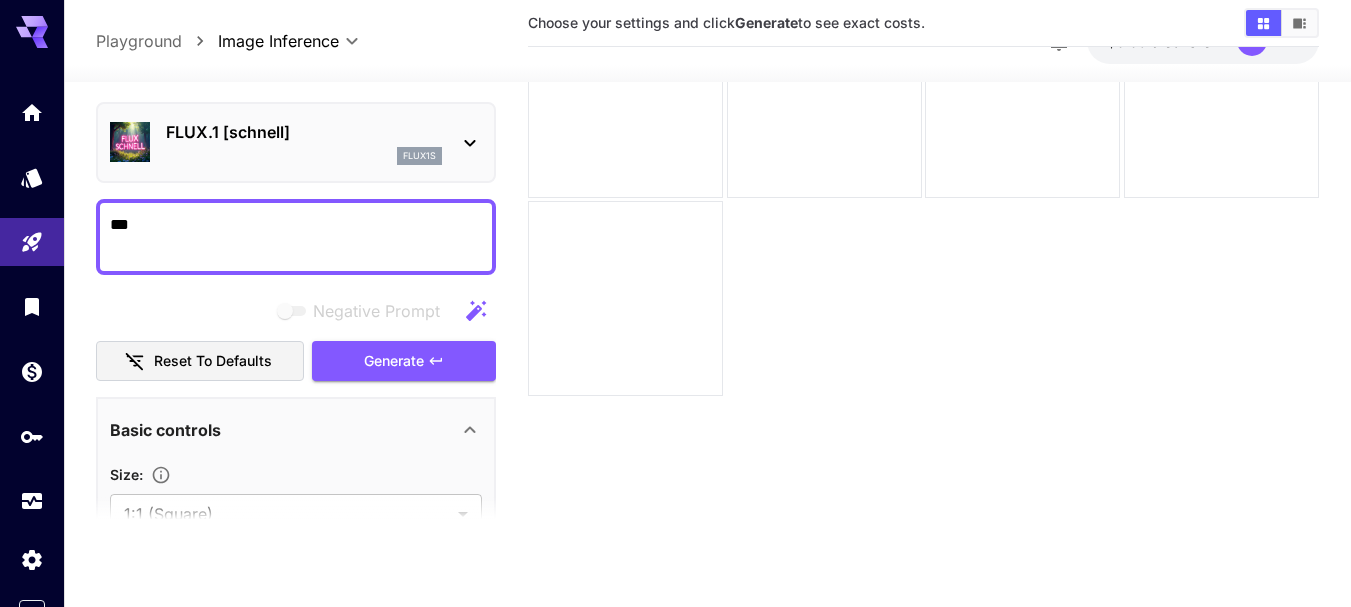 type on "***" 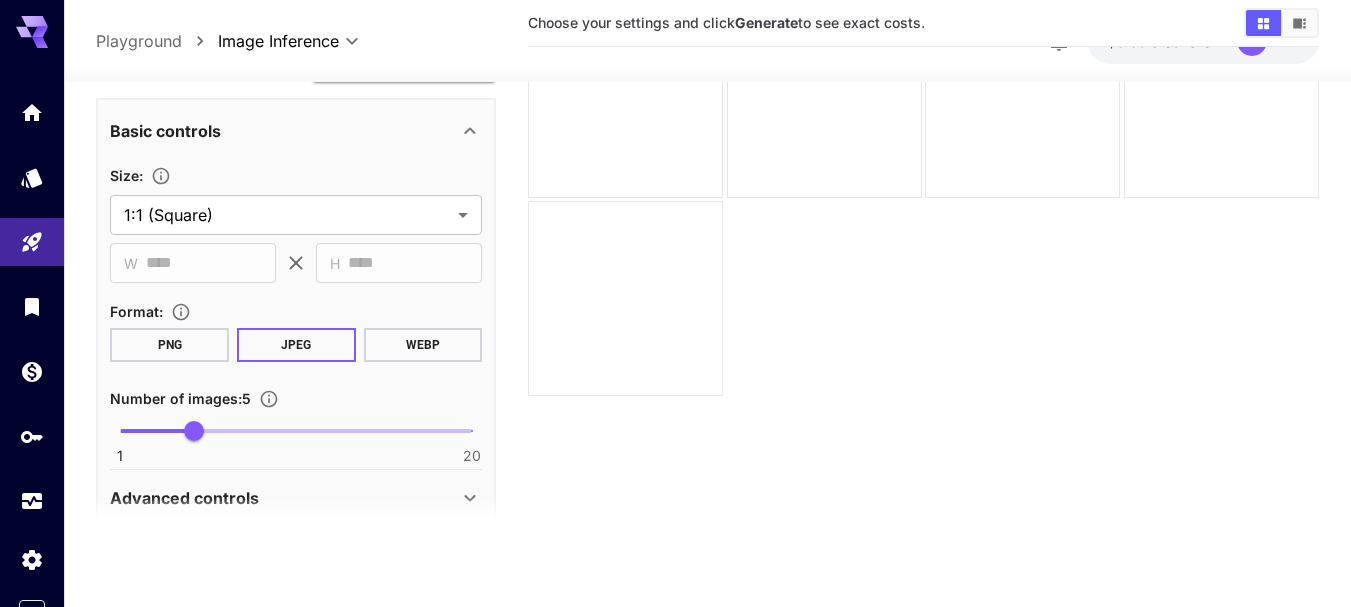 scroll, scrollTop: 300, scrollLeft: 0, axis: vertical 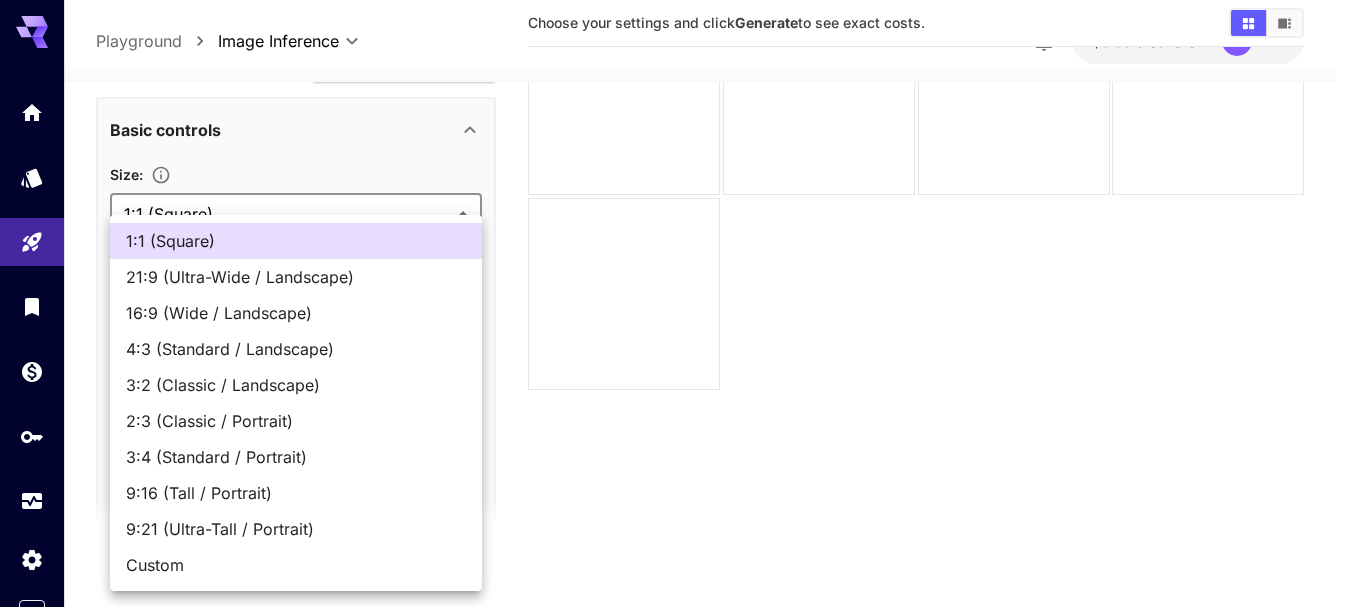 click on "**********" at bounding box center [675, 224] 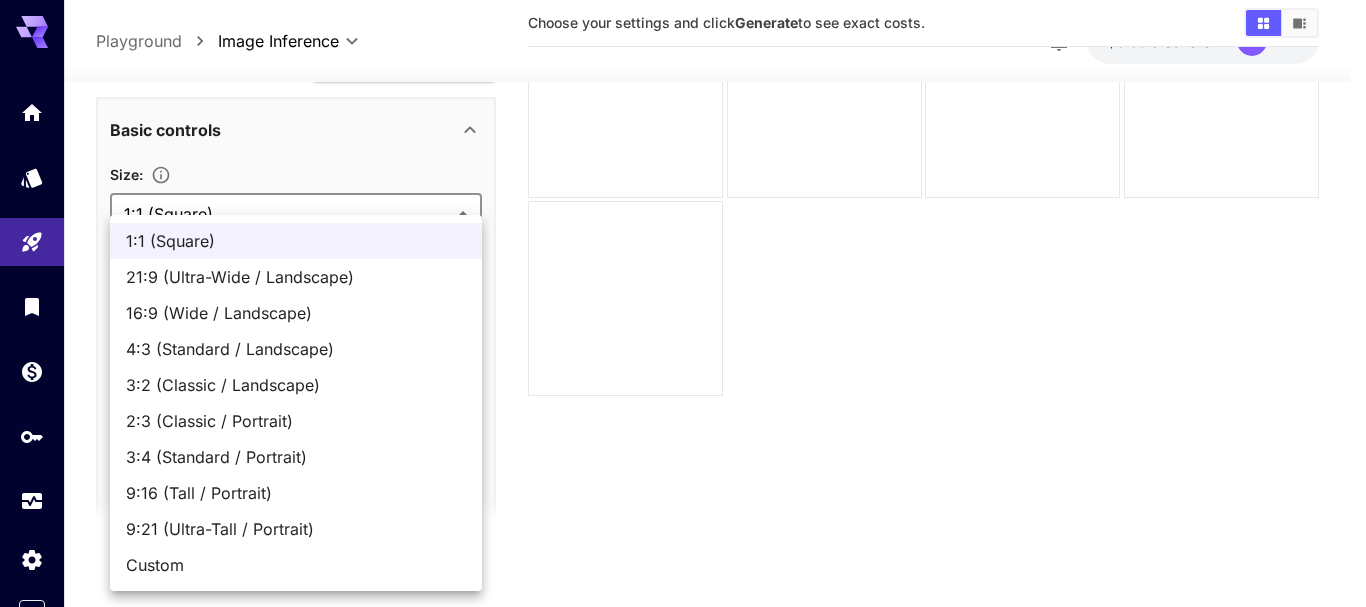 click on "1:1 (Square) 21:9 (Ultra-Wide / Landscape) 16:9 (Wide / Landscape) 4:3 (Standard / Landscape) 3:2 (Classic / Landscape) 2:3 (Classic / Portrait) 3:4 (Standard / Portrait) 9:16 (Tall / Portrait) 9:21 (Ultra-Tall / Portrait) Custom" at bounding box center [296, 403] 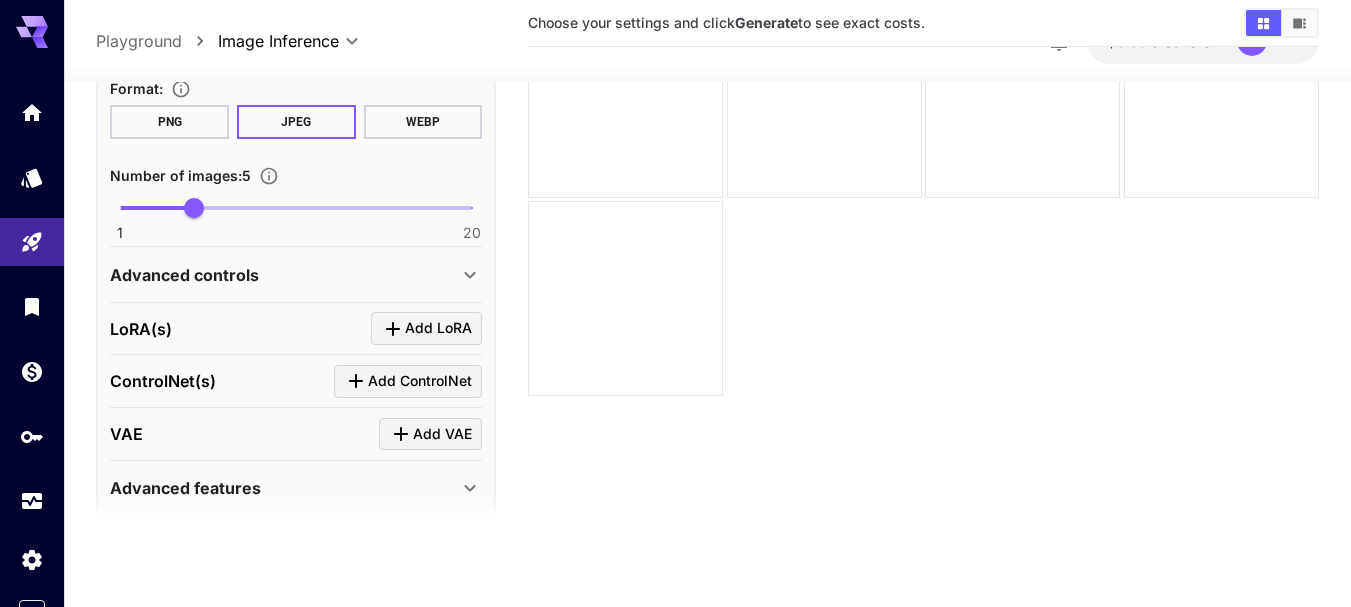 scroll, scrollTop: 598, scrollLeft: 0, axis: vertical 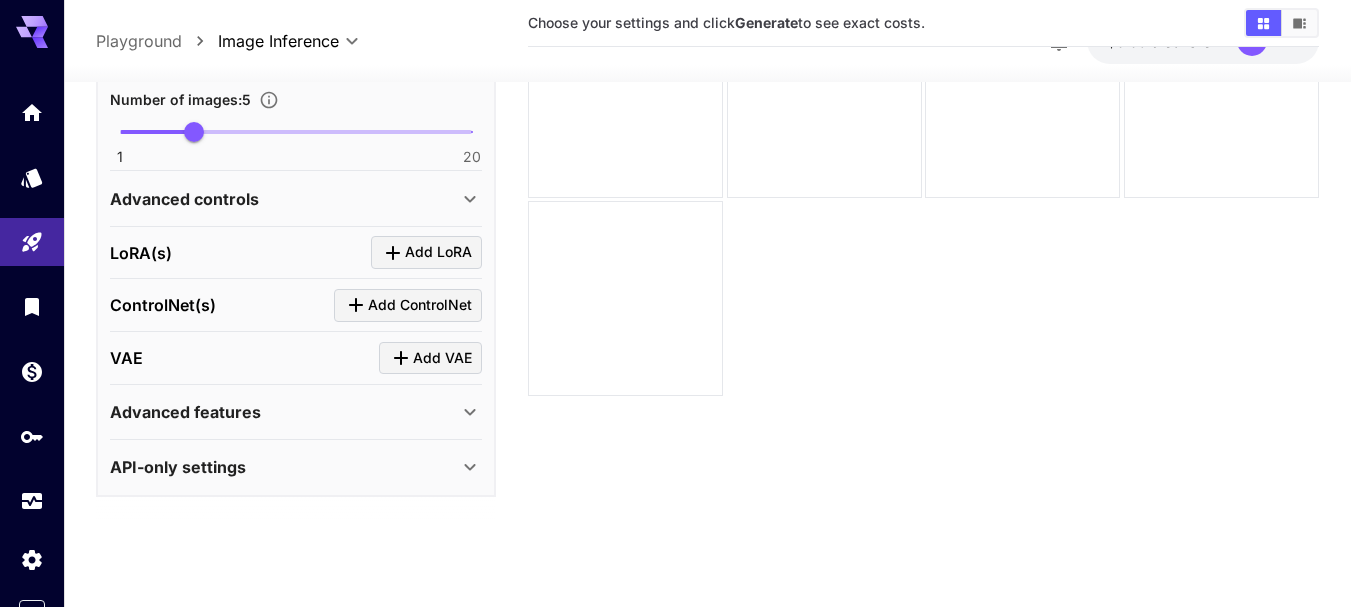 click on "Advanced features" at bounding box center [296, 412] 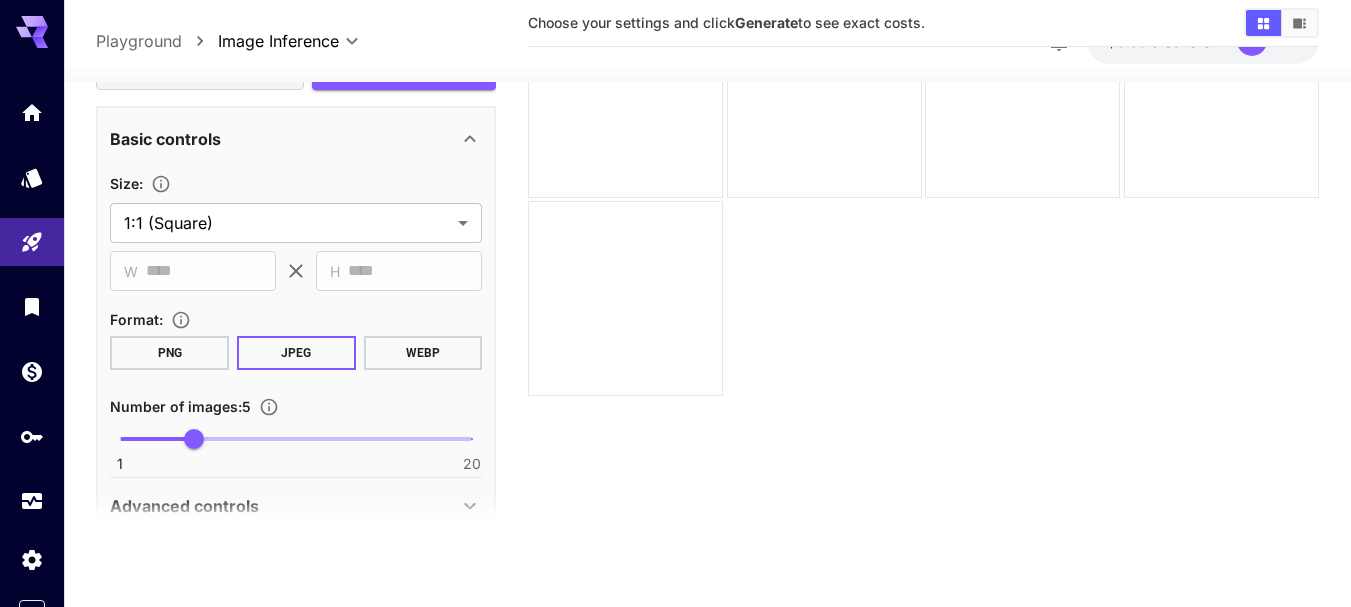 scroll, scrollTop: 300, scrollLeft: 0, axis: vertical 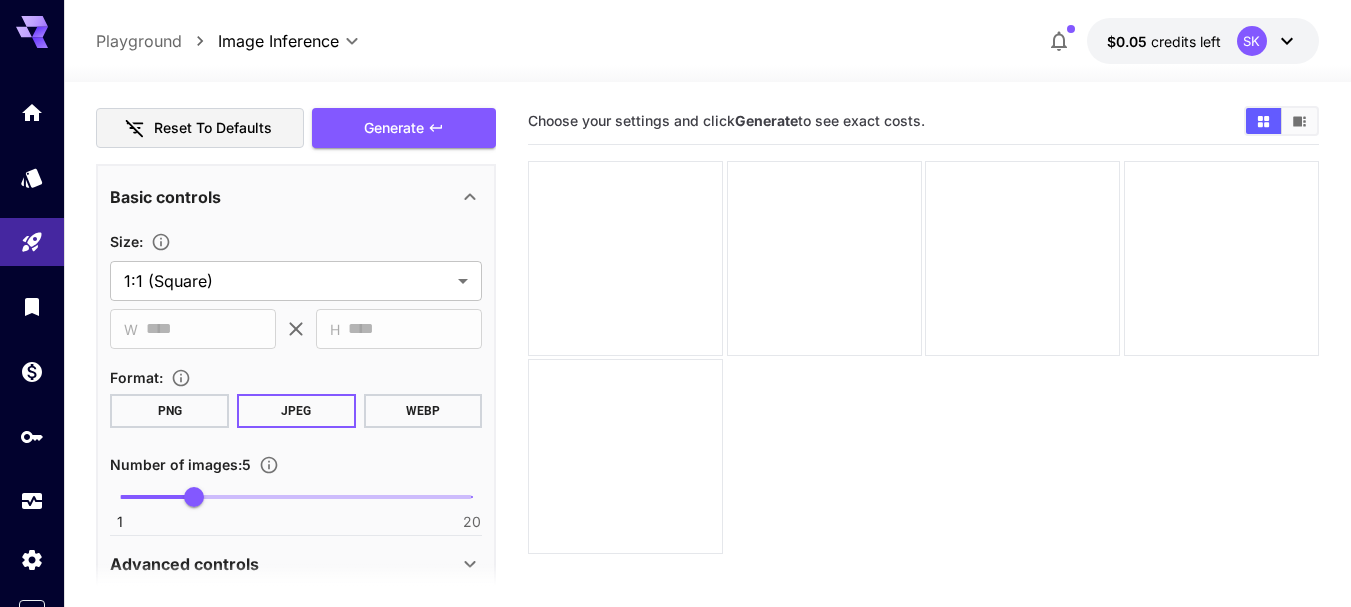 click on "SK" at bounding box center [1252, 41] 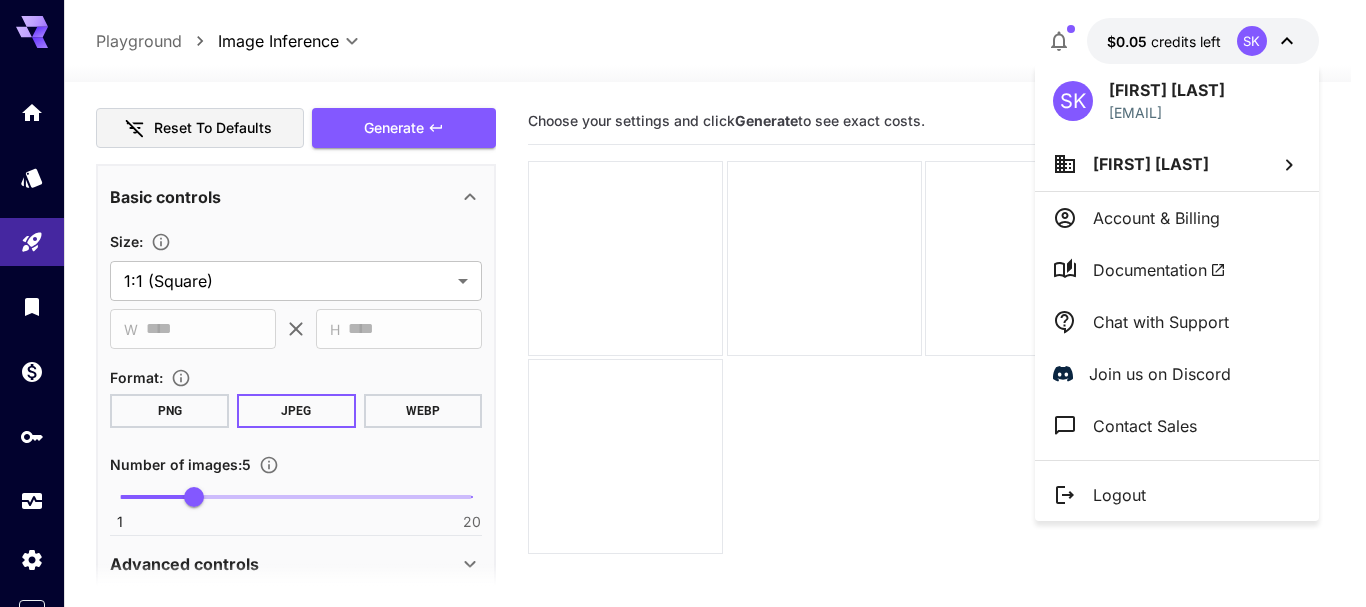 click on "Account & Billing" at bounding box center [1177, 218] 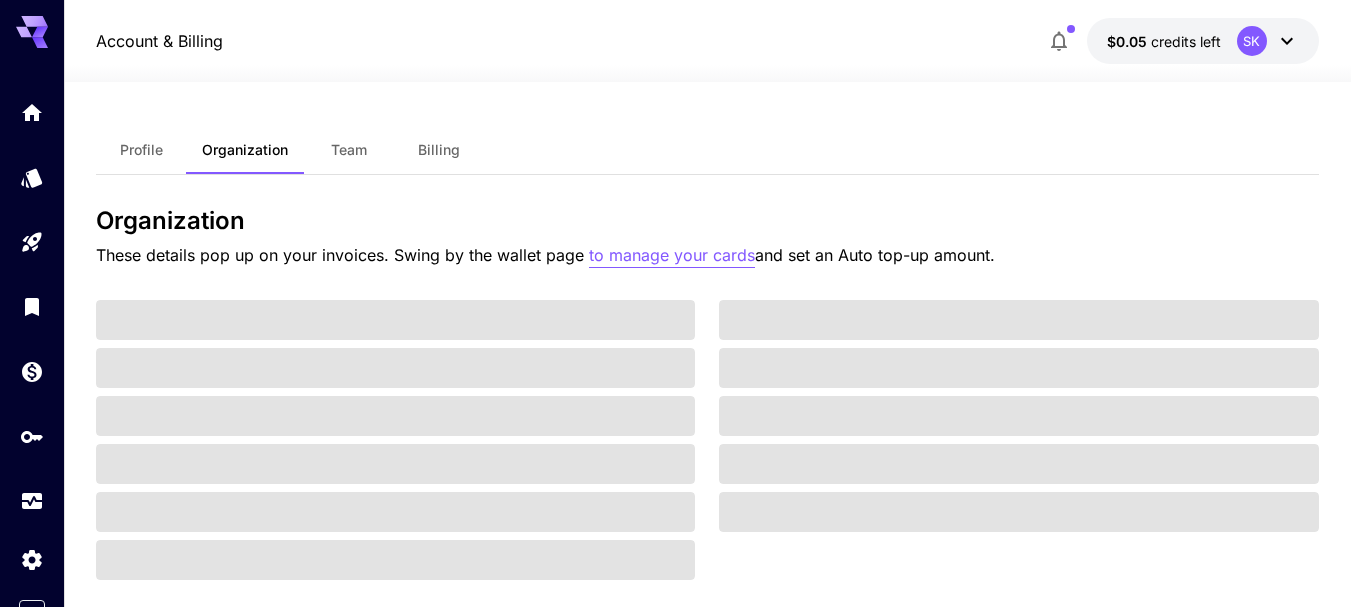 click on "to manage your cards" at bounding box center (672, 255) 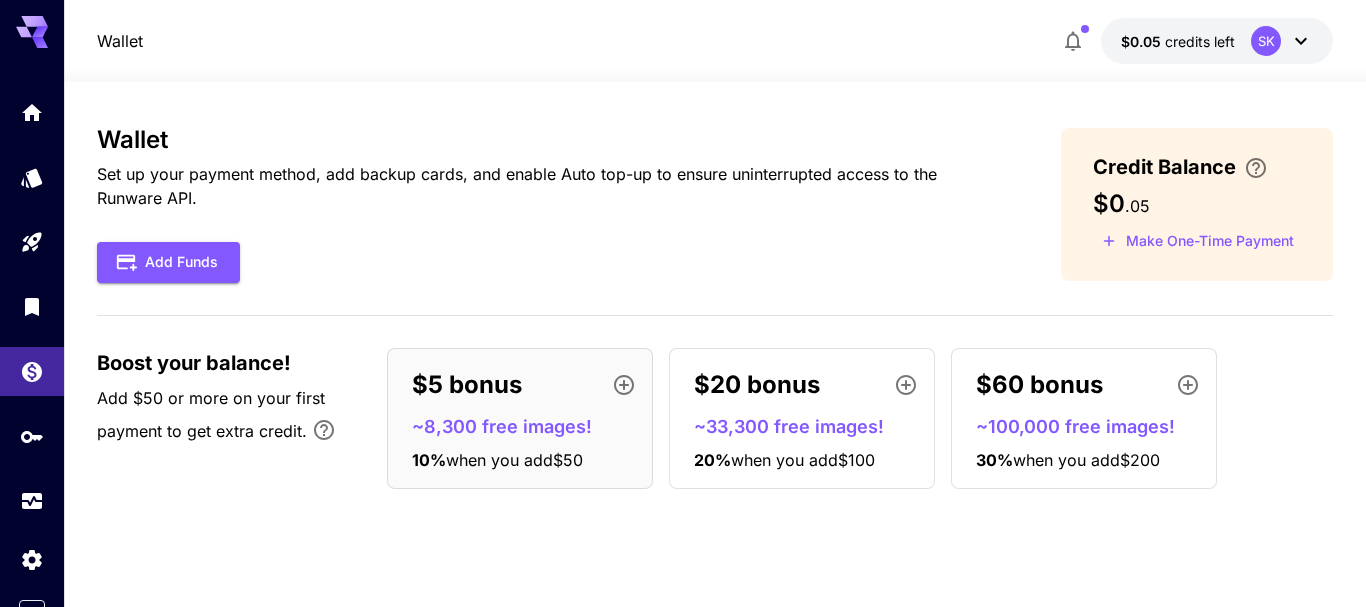 click on "Add $50 or more on your first payment to get extra credit." at bounding box center (232, 420) 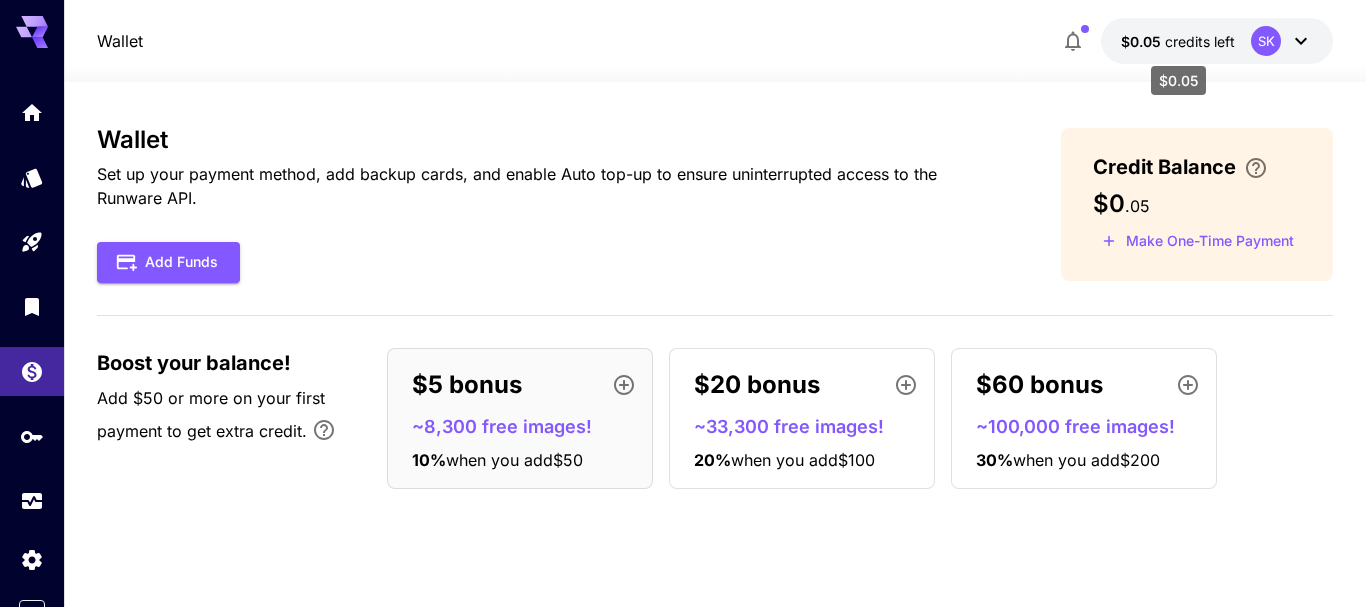 click on "credits left" at bounding box center (1200, 41) 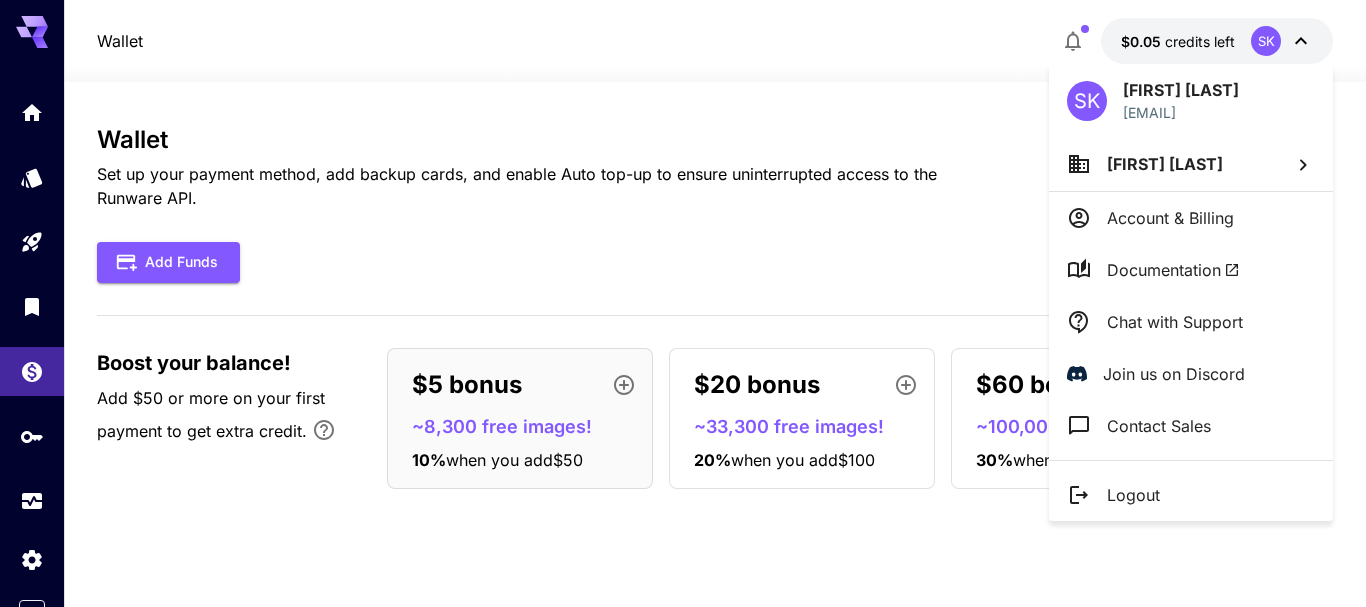 click on "[FIRST] [LAST]" at bounding box center [1191, 164] 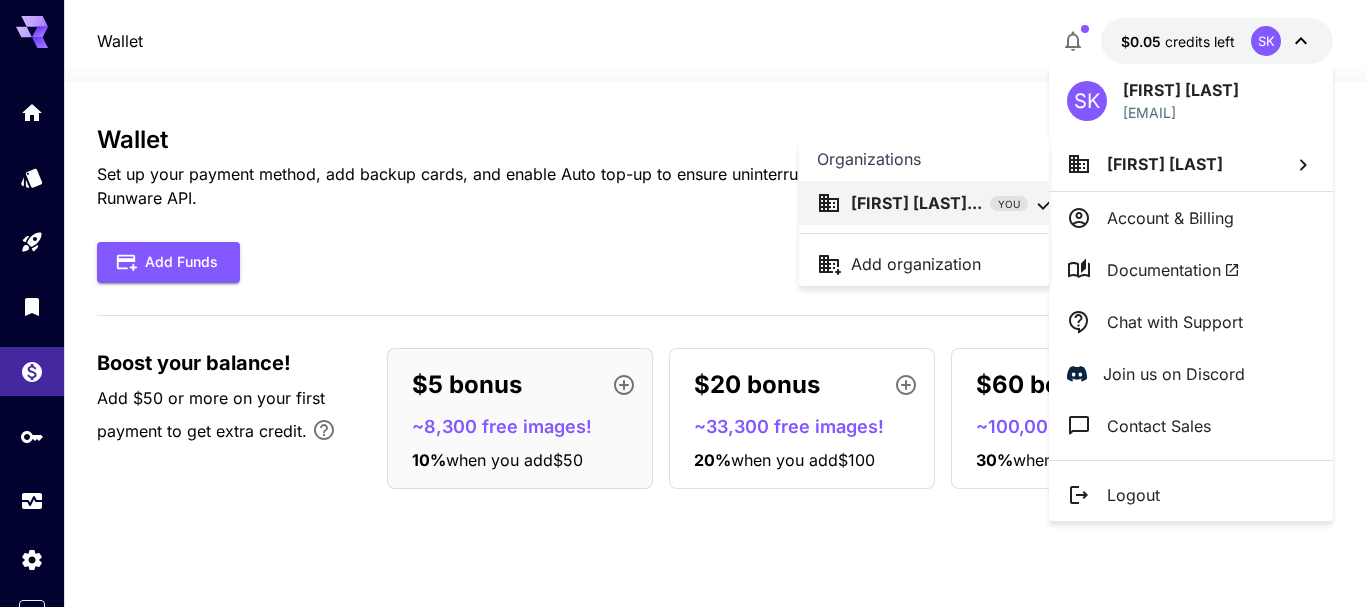 click at bounding box center [683, 303] 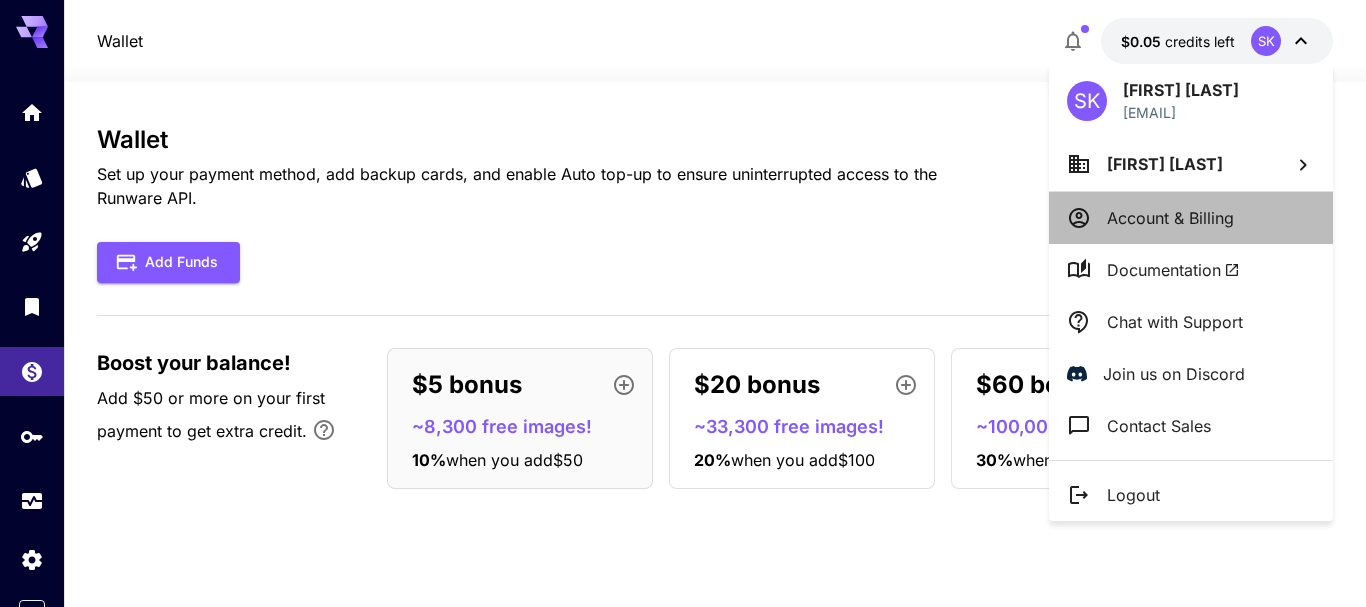 click on "Account & Billing" at bounding box center [1170, 218] 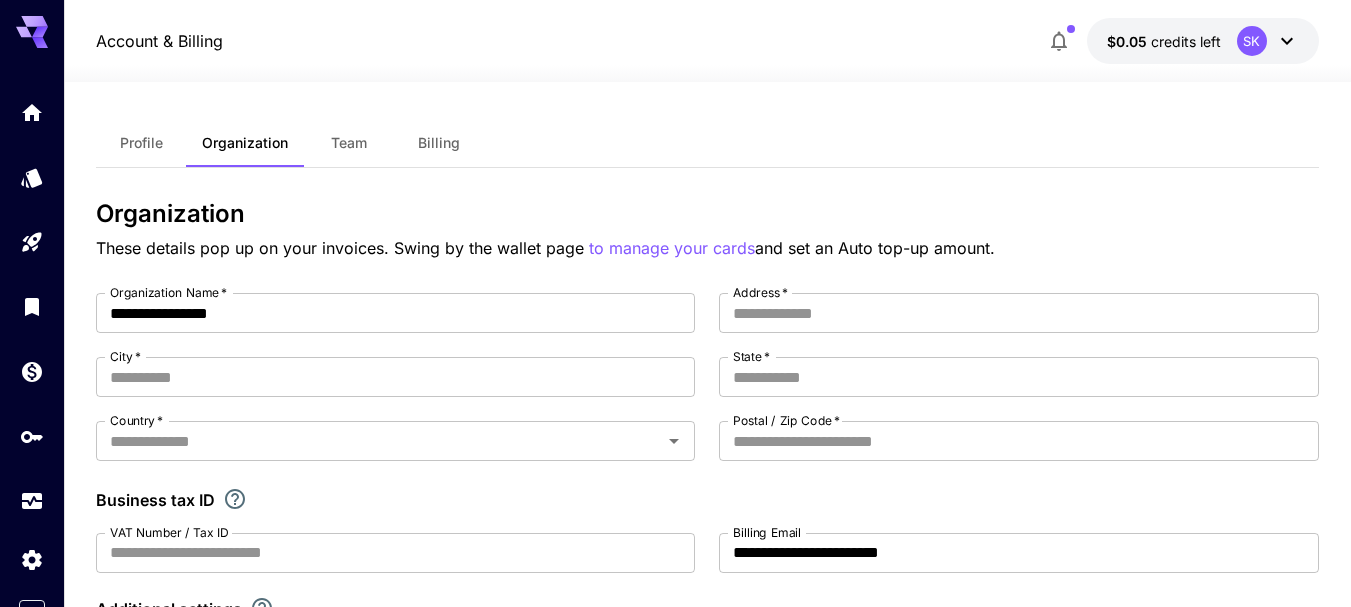 scroll, scrollTop: 0, scrollLeft: 0, axis: both 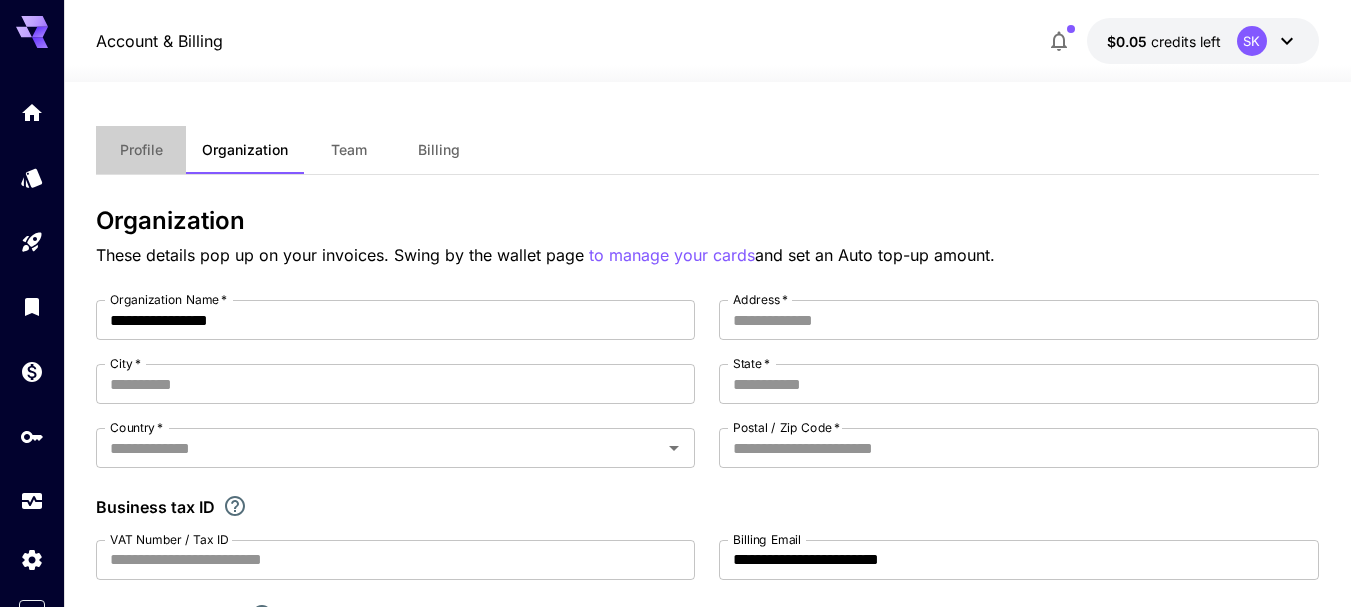 click on "Profile" at bounding box center [141, 150] 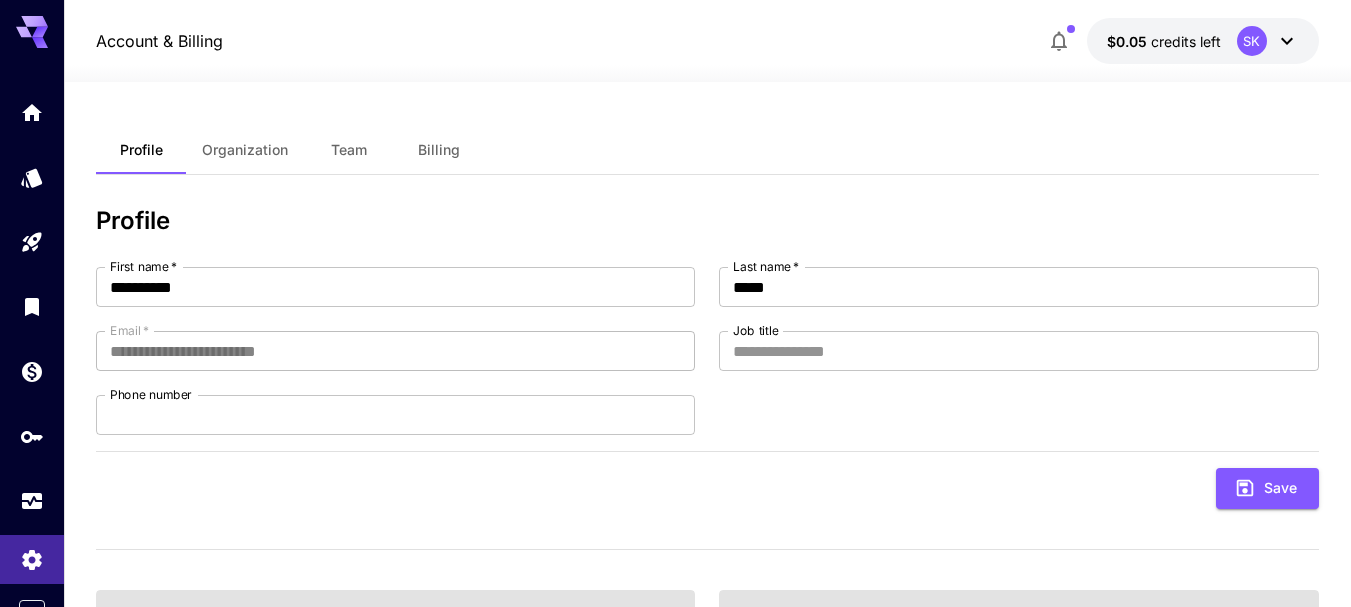 click on "Team" at bounding box center (349, 150) 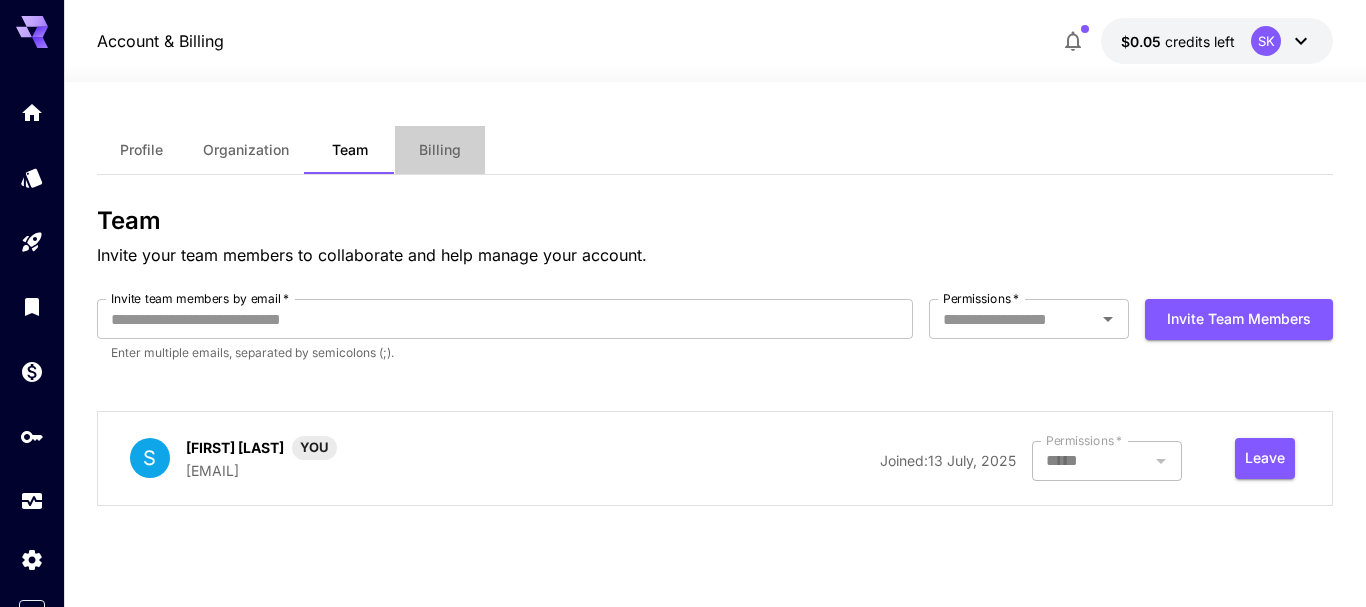 click on "Billing" at bounding box center (440, 150) 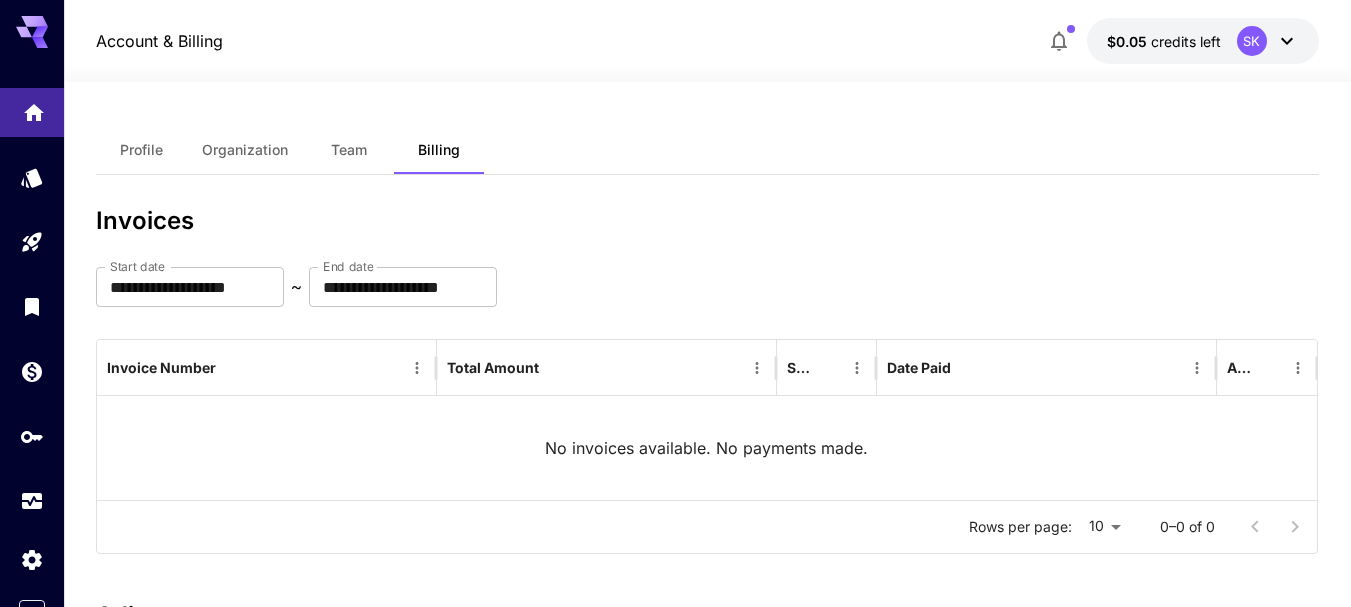 click at bounding box center (32, 112) 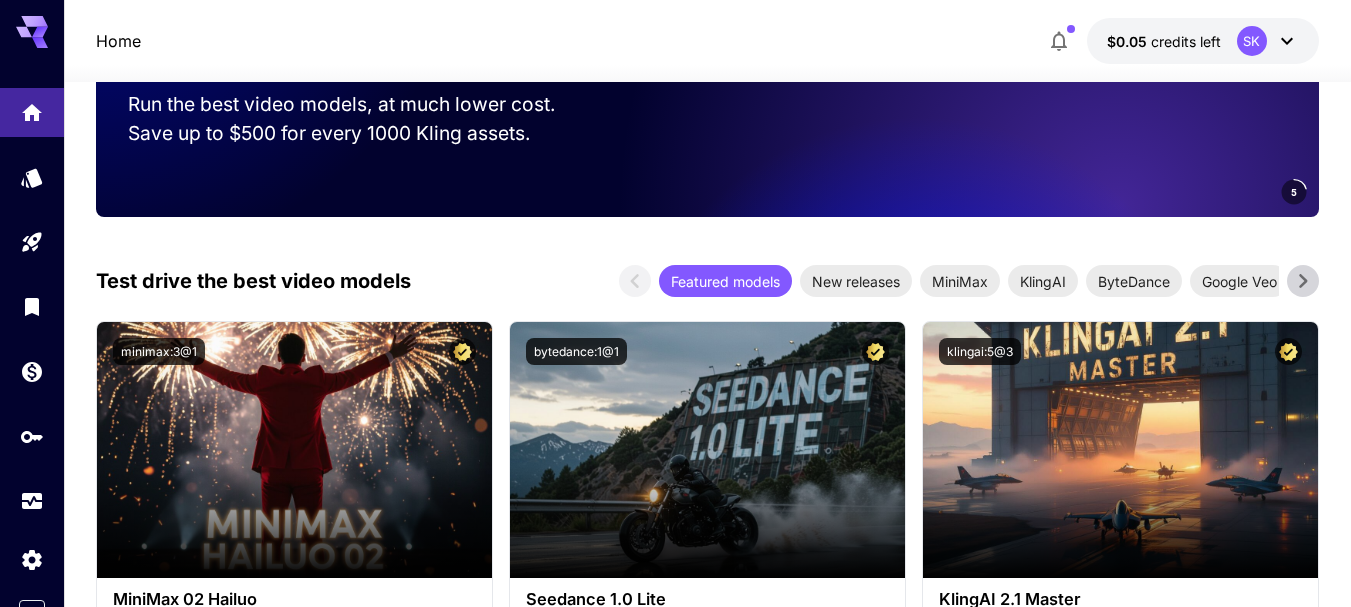 scroll, scrollTop: 400, scrollLeft: 0, axis: vertical 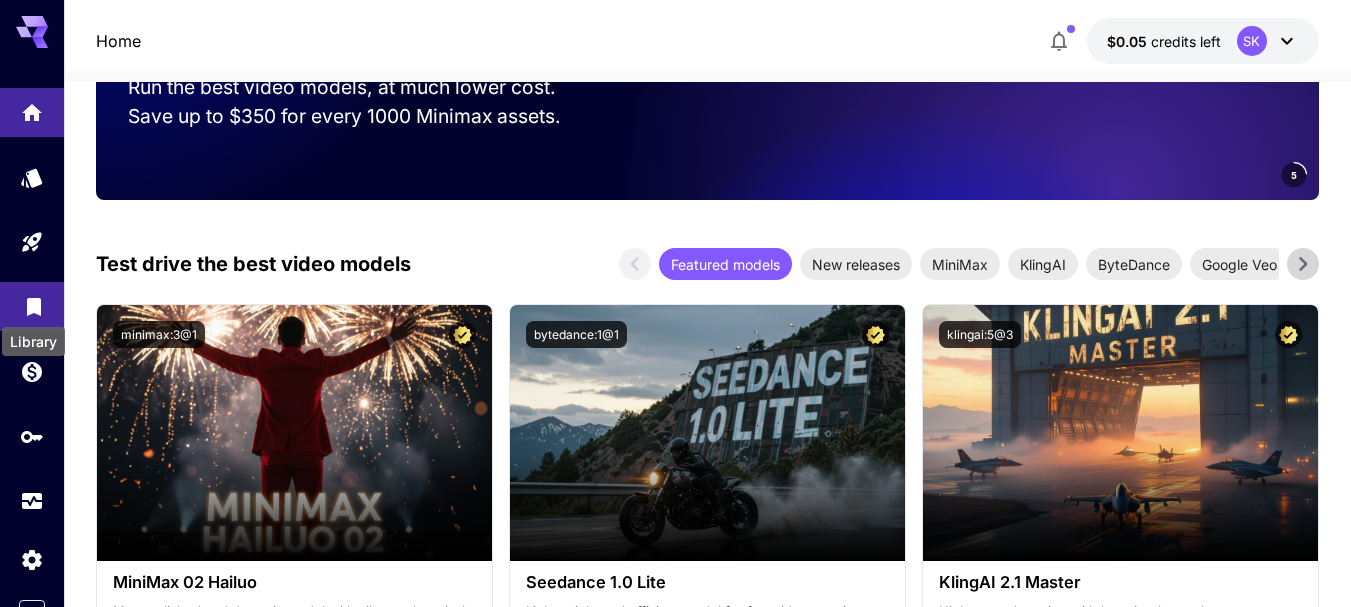 click 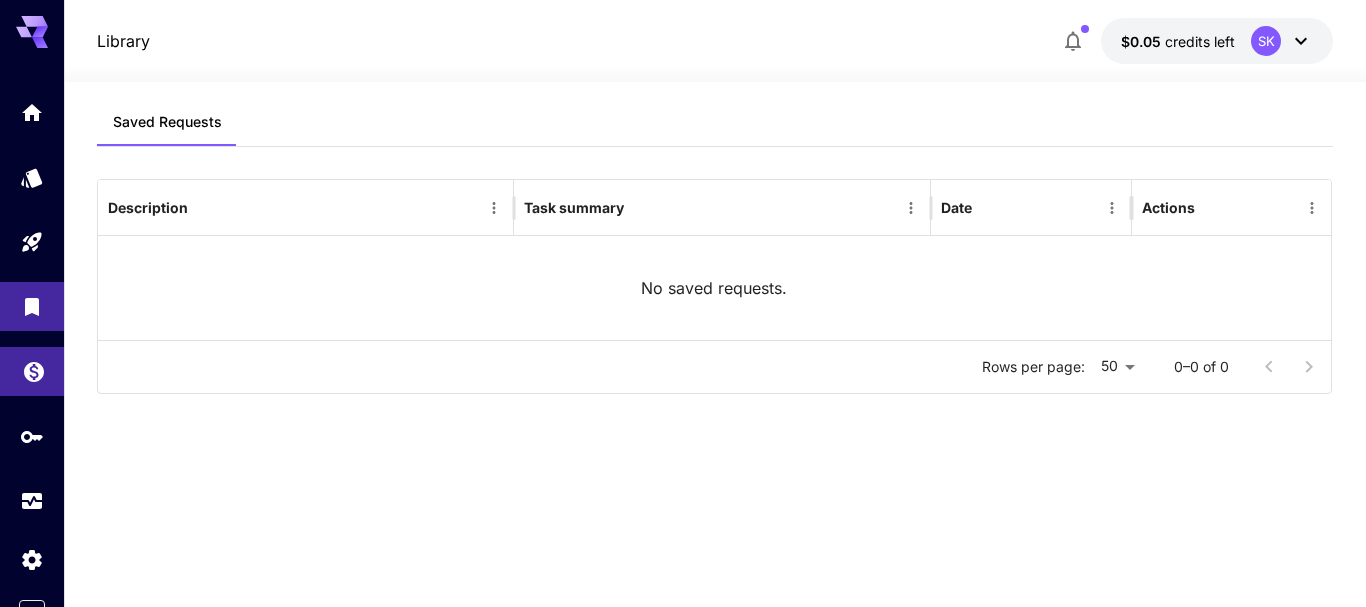 click at bounding box center [32, 371] 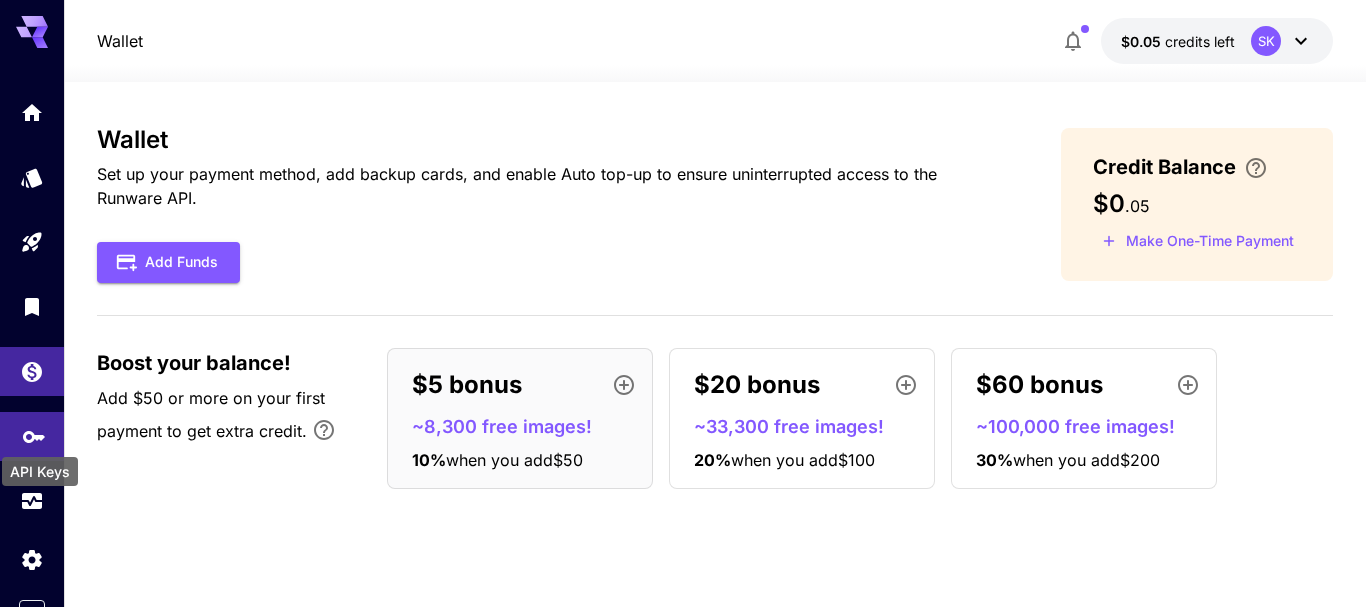 click 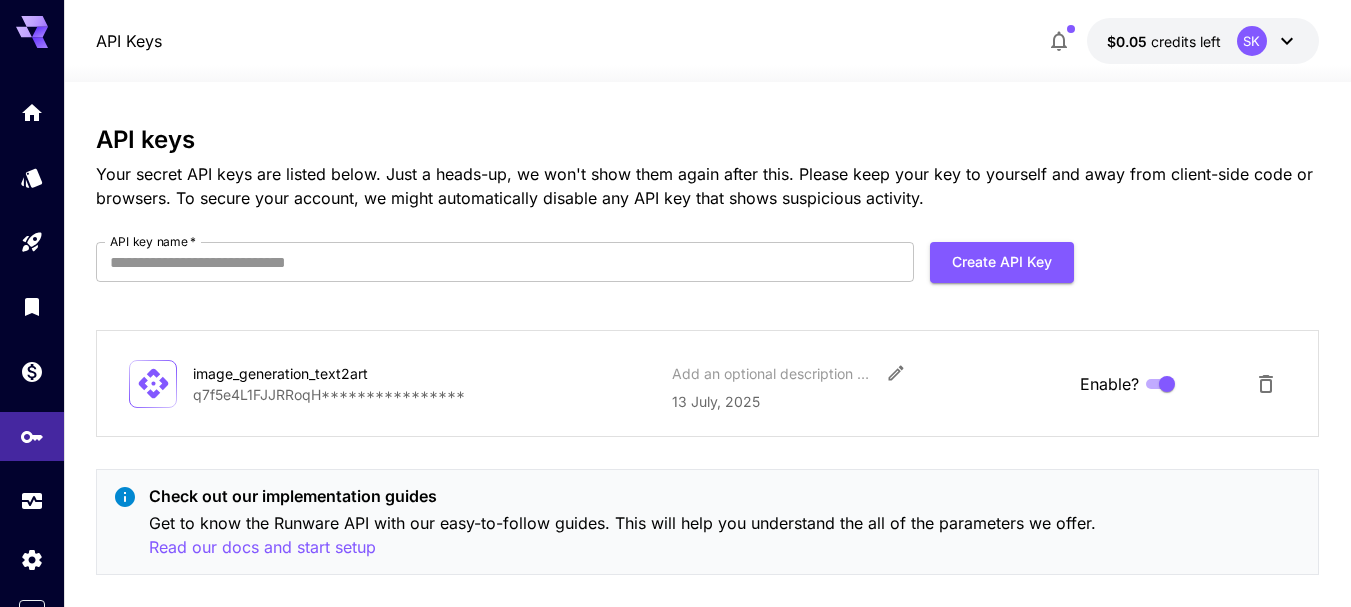 click 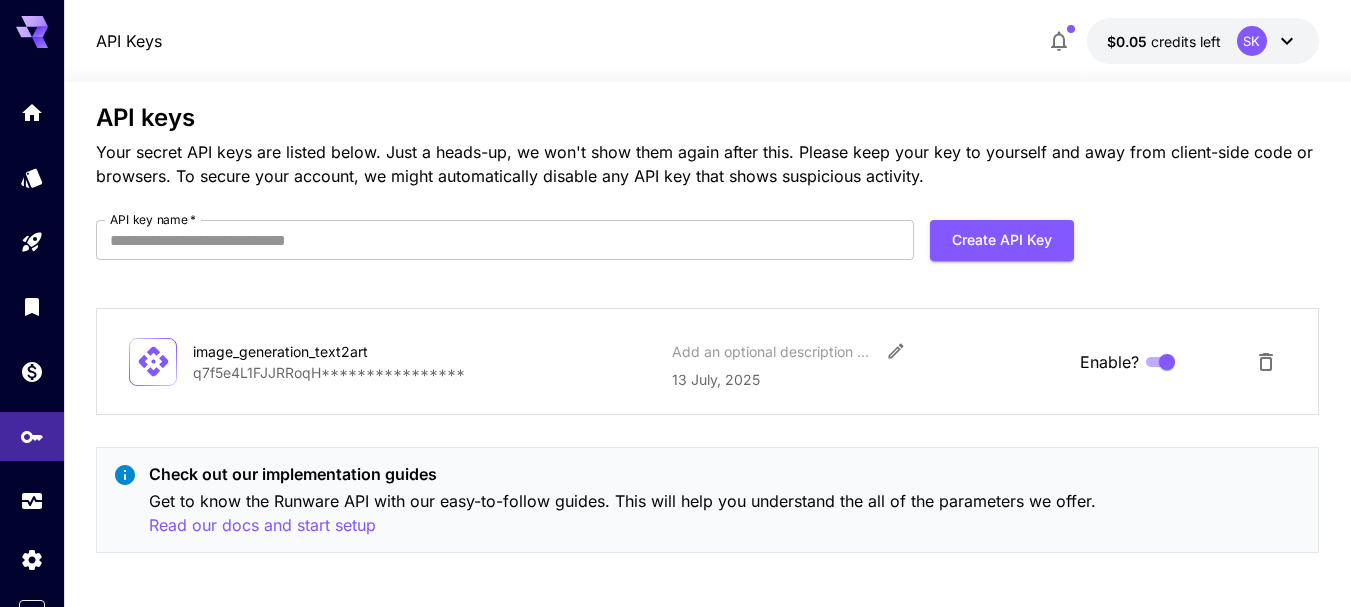 scroll, scrollTop: 28, scrollLeft: 0, axis: vertical 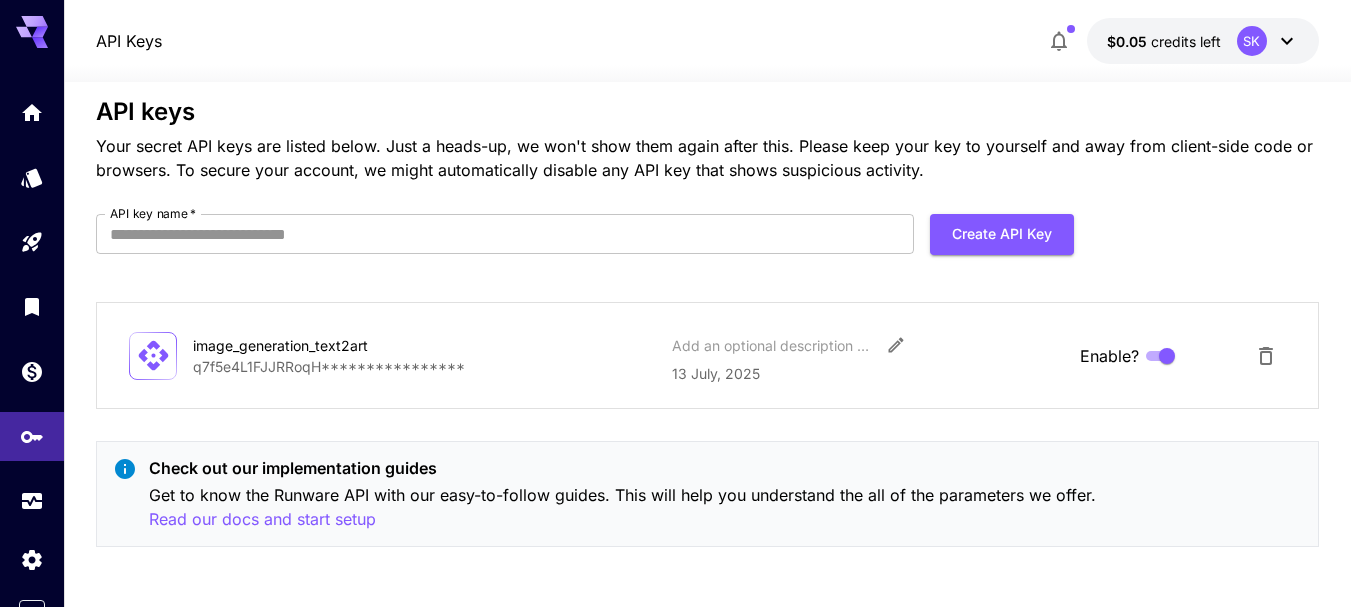 click at bounding box center (896, 345) 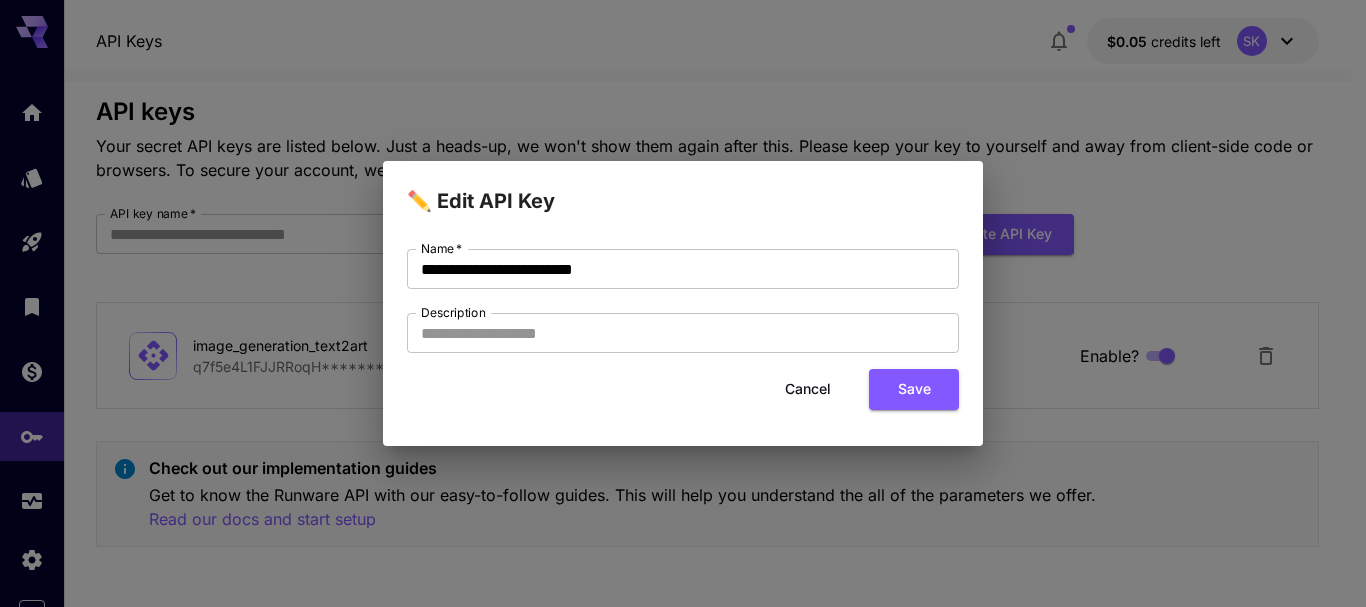 click on "Cancel" at bounding box center (808, 389) 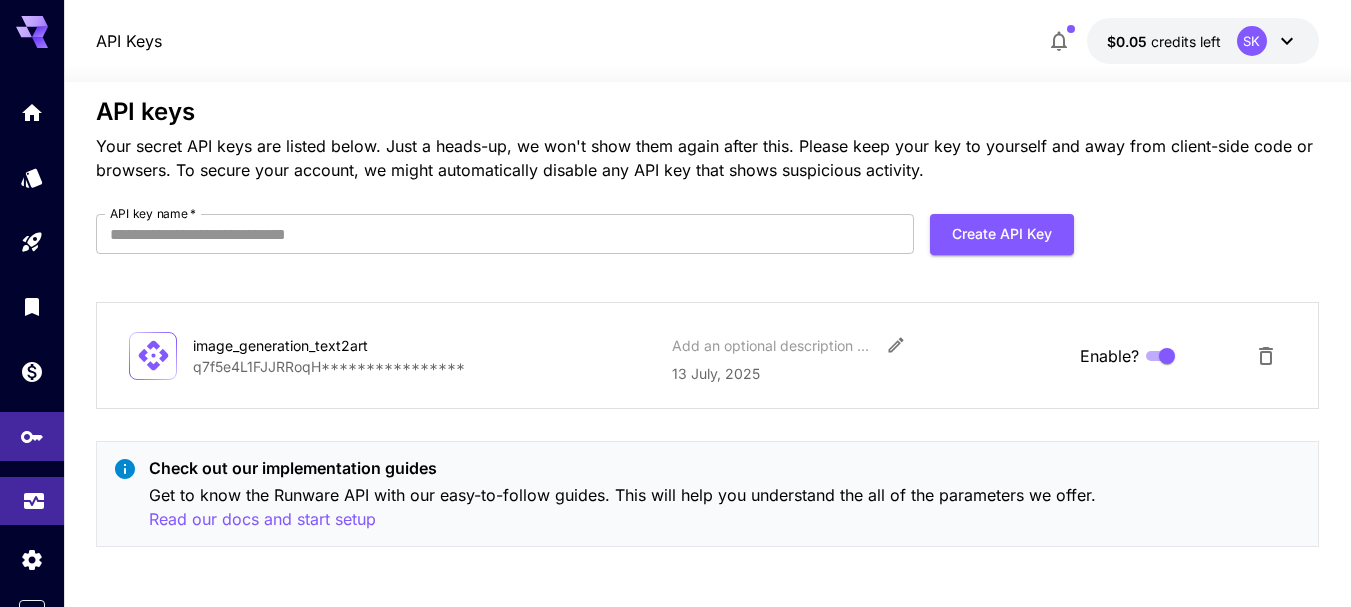 click at bounding box center (34, 495) 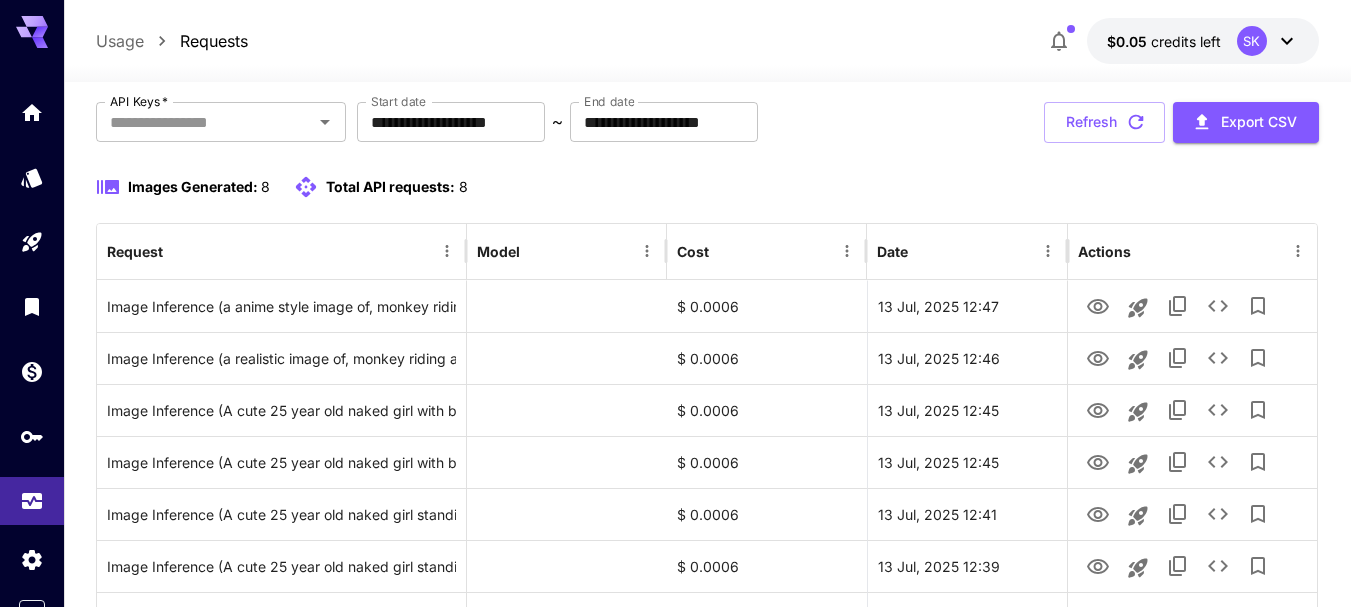 scroll, scrollTop: 0, scrollLeft: 0, axis: both 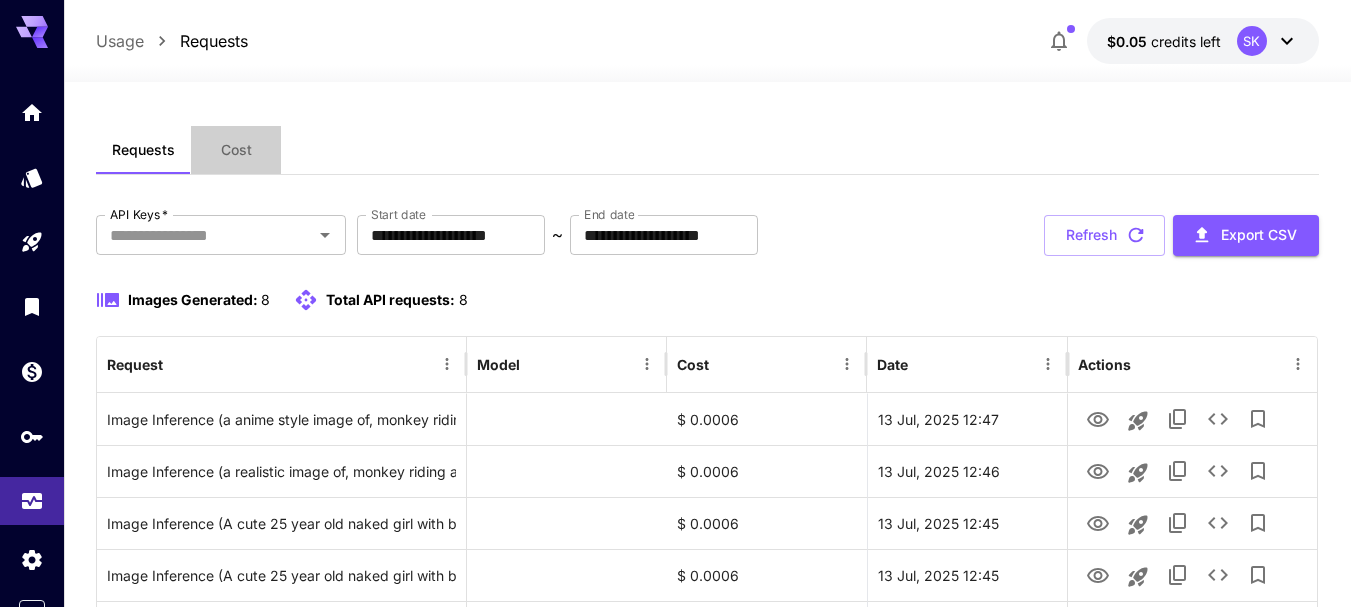 click on "Cost" at bounding box center [236, 150] 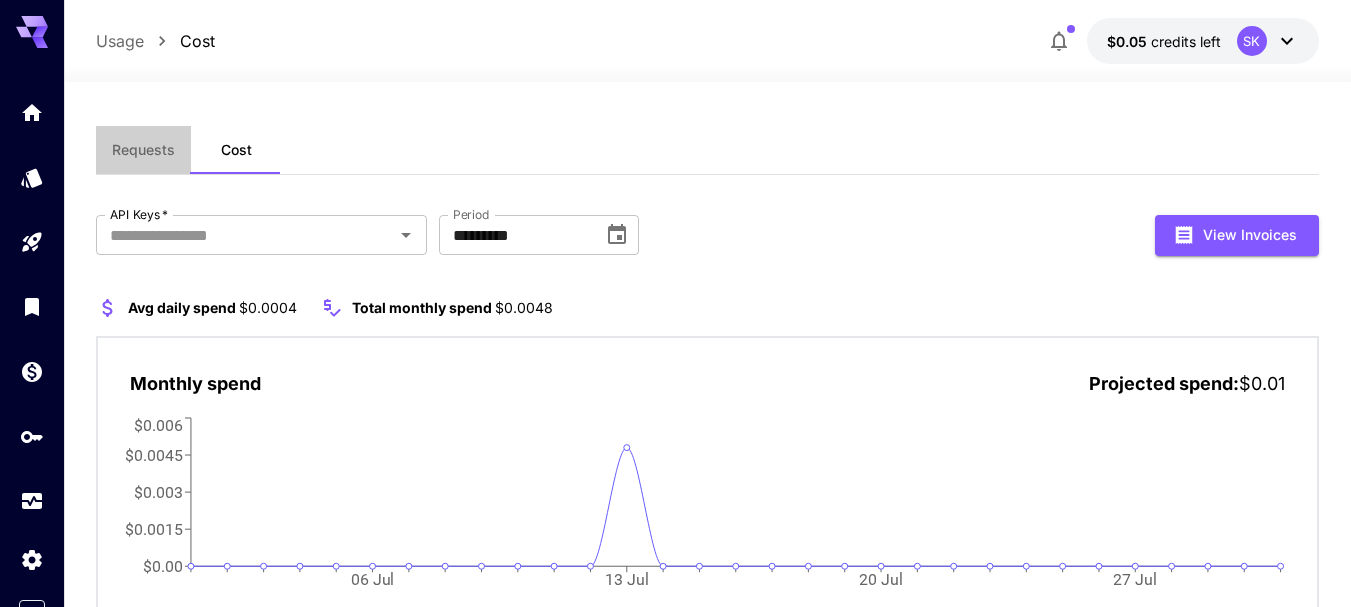 click on "Requests" at bounding box center (143, 150) 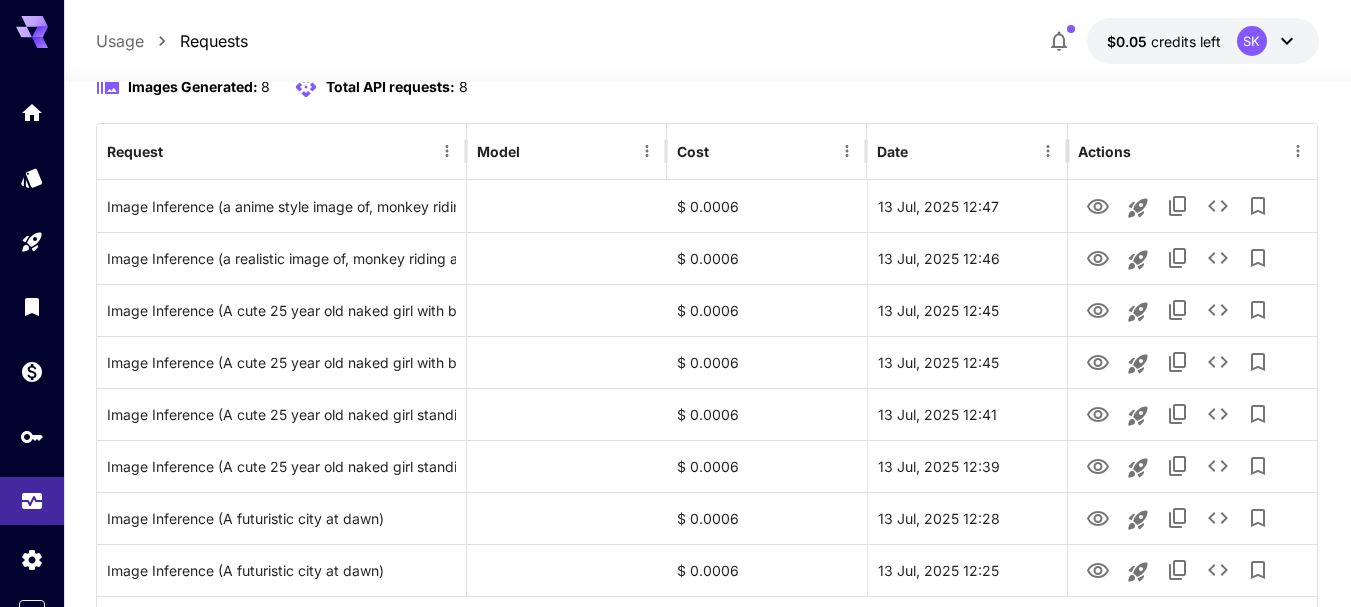 scroll, scrollTop: 100, scrollLeft: 0, axis: vertical 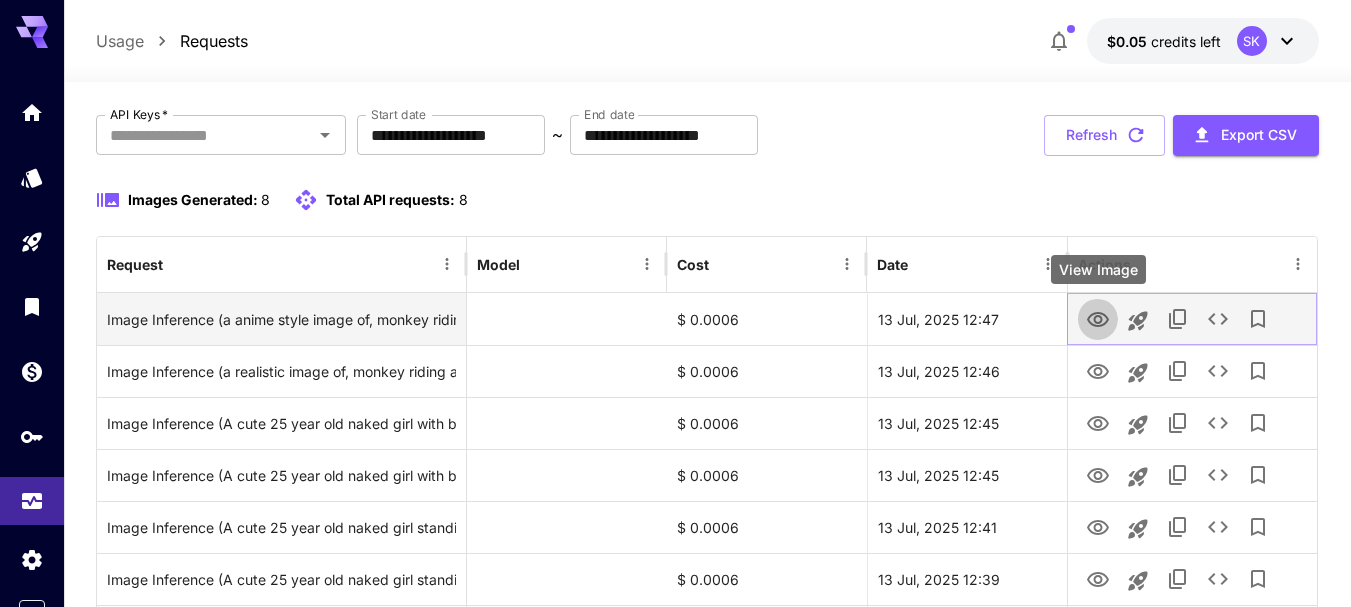 click 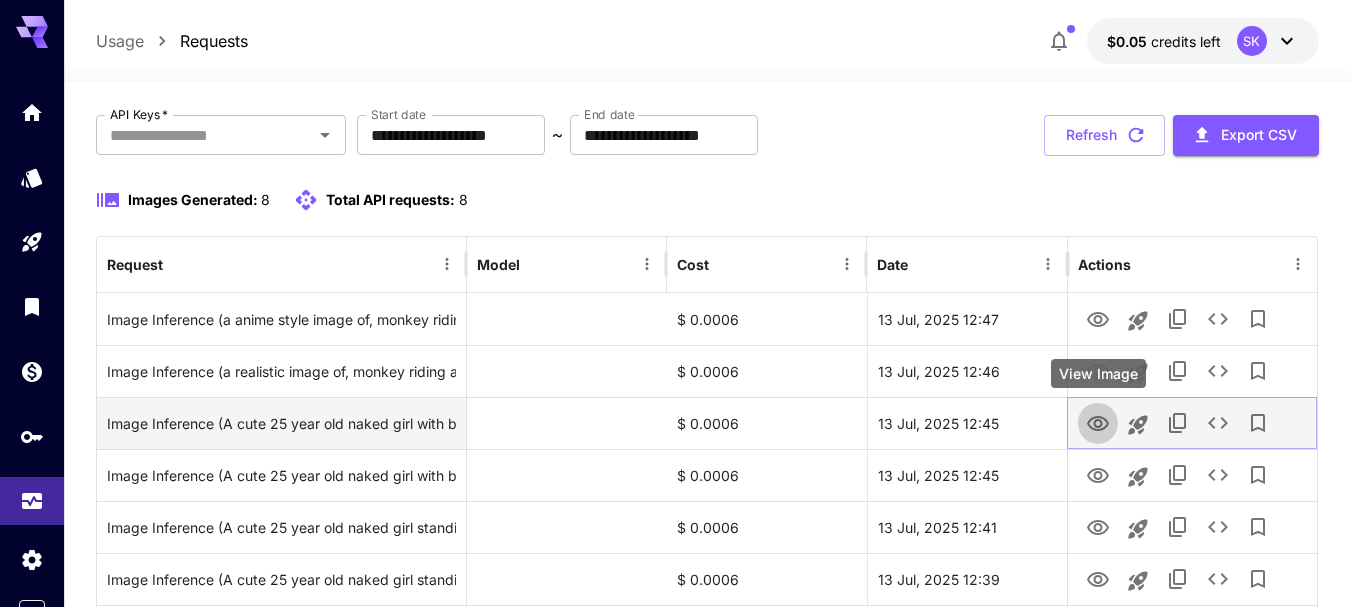 click 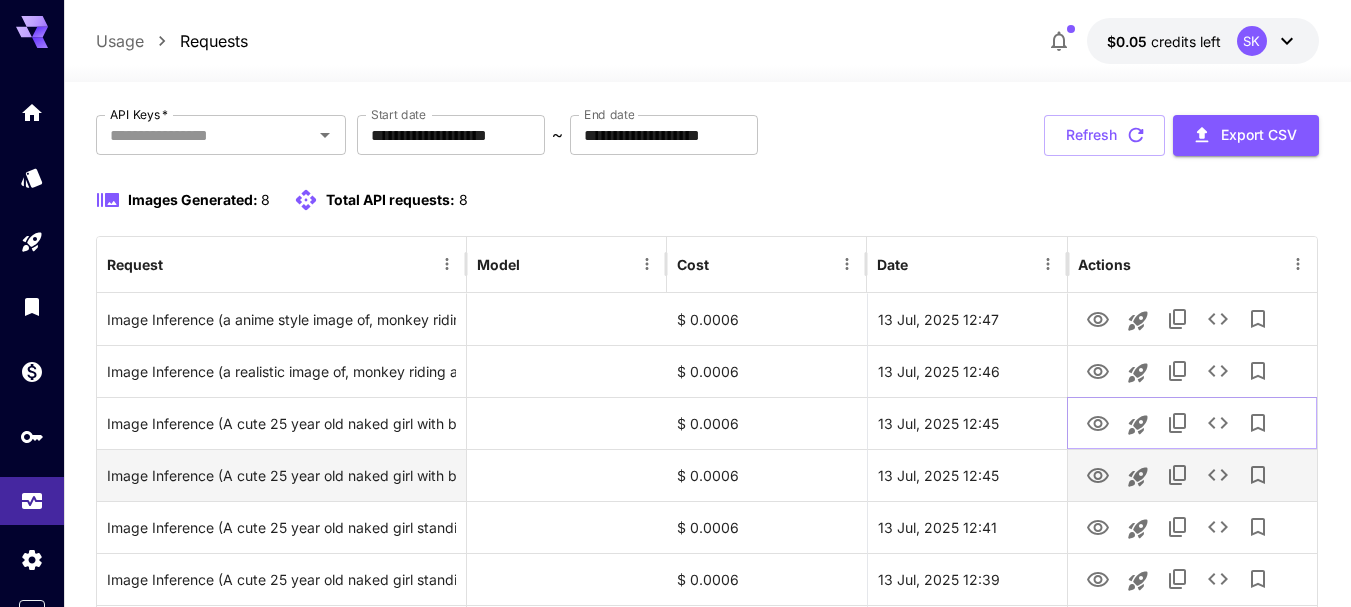 scroll, scrollTop: 0, scrollLeft: 0, axis: both 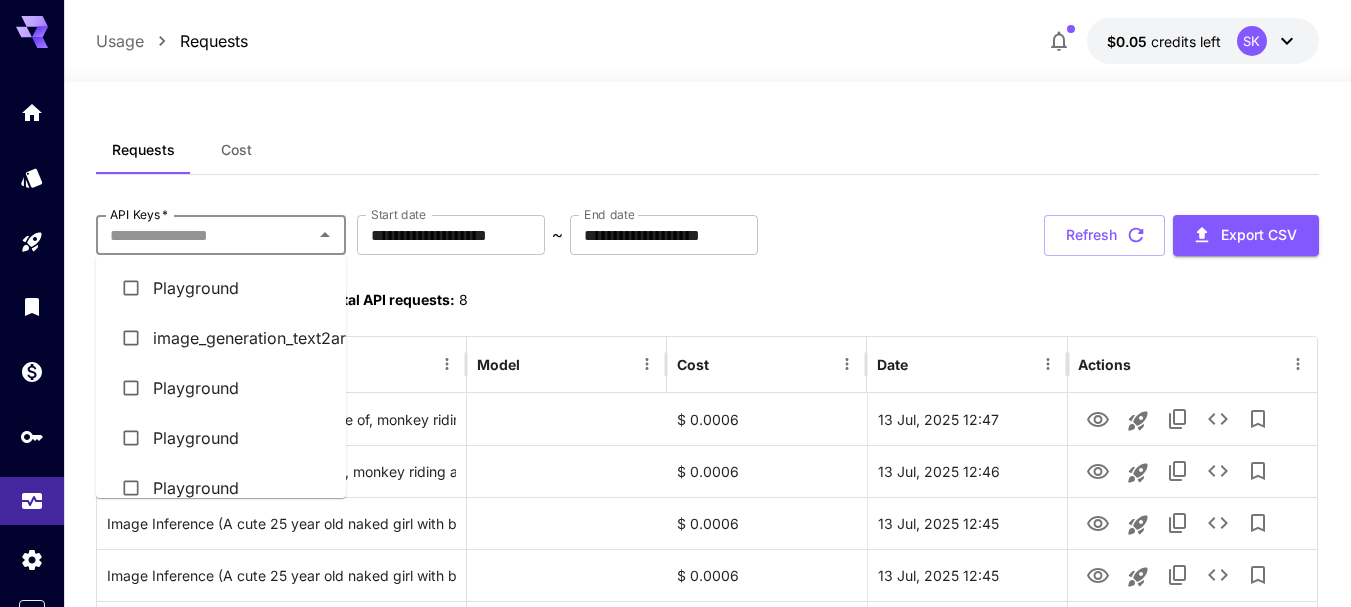 click on "API Keys   *" at bounding box center [204, 235] 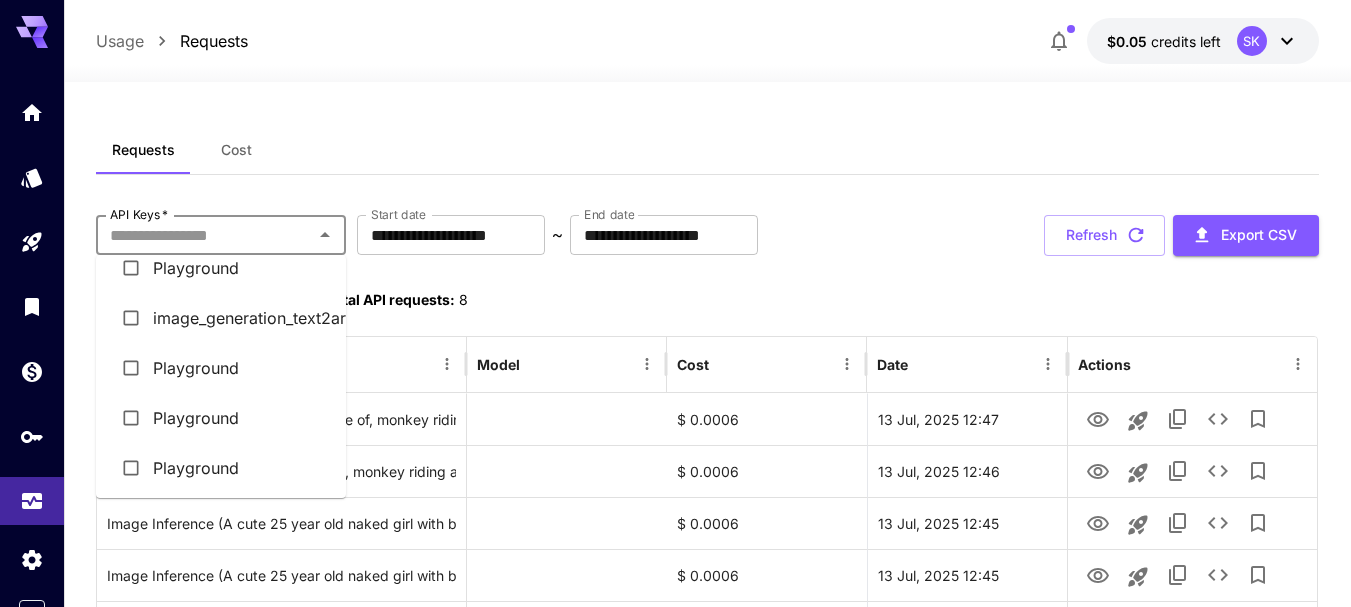 scroll, scrollTop: 23, scrollLeft: 0, axis: vertical 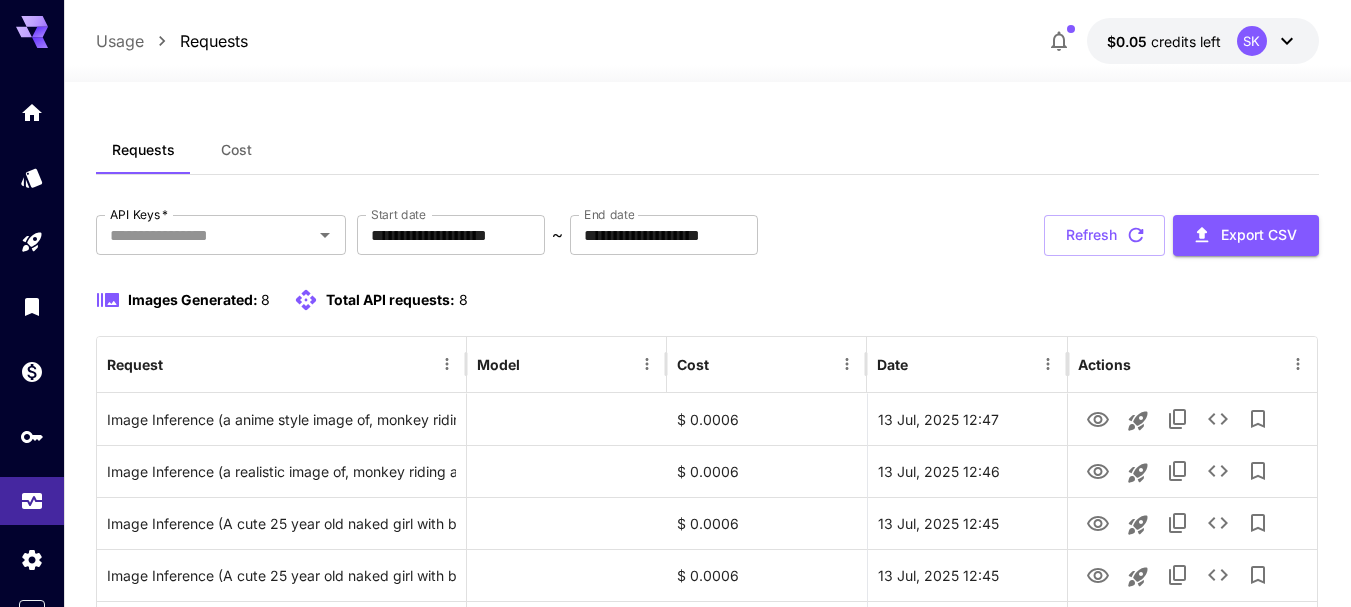click on "Total API requests: 8" at bounding box center [396, 299] 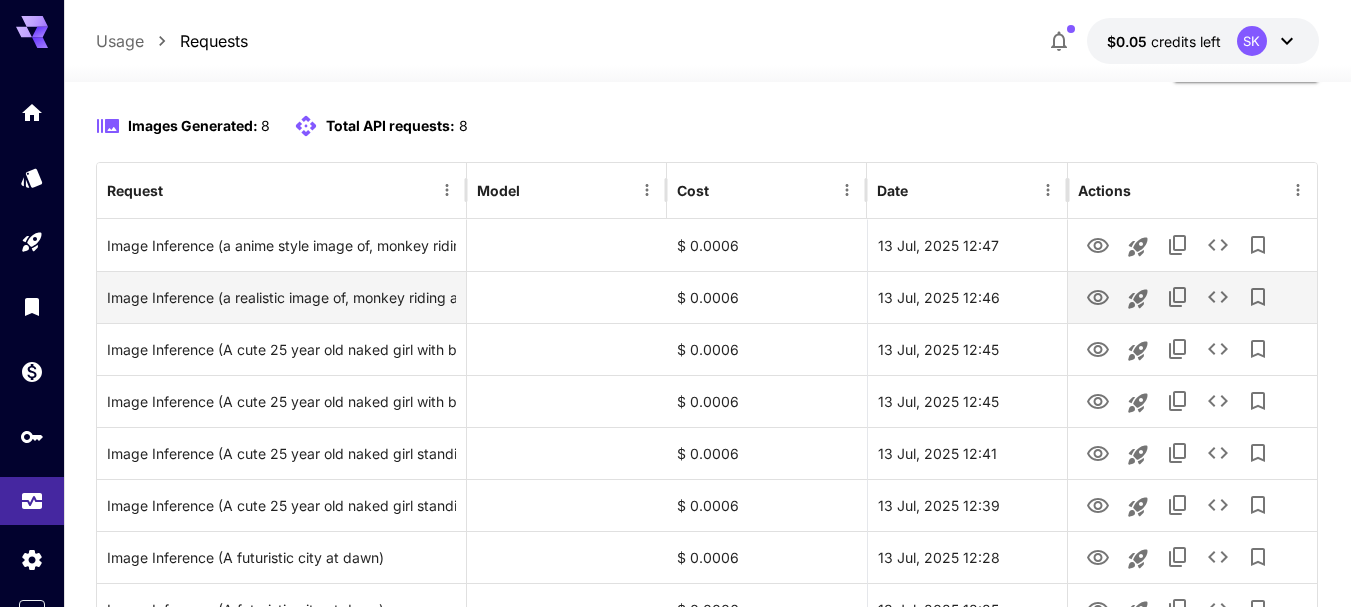 scroll, scrollTop: 0, scrollLeft: 0, axis: both 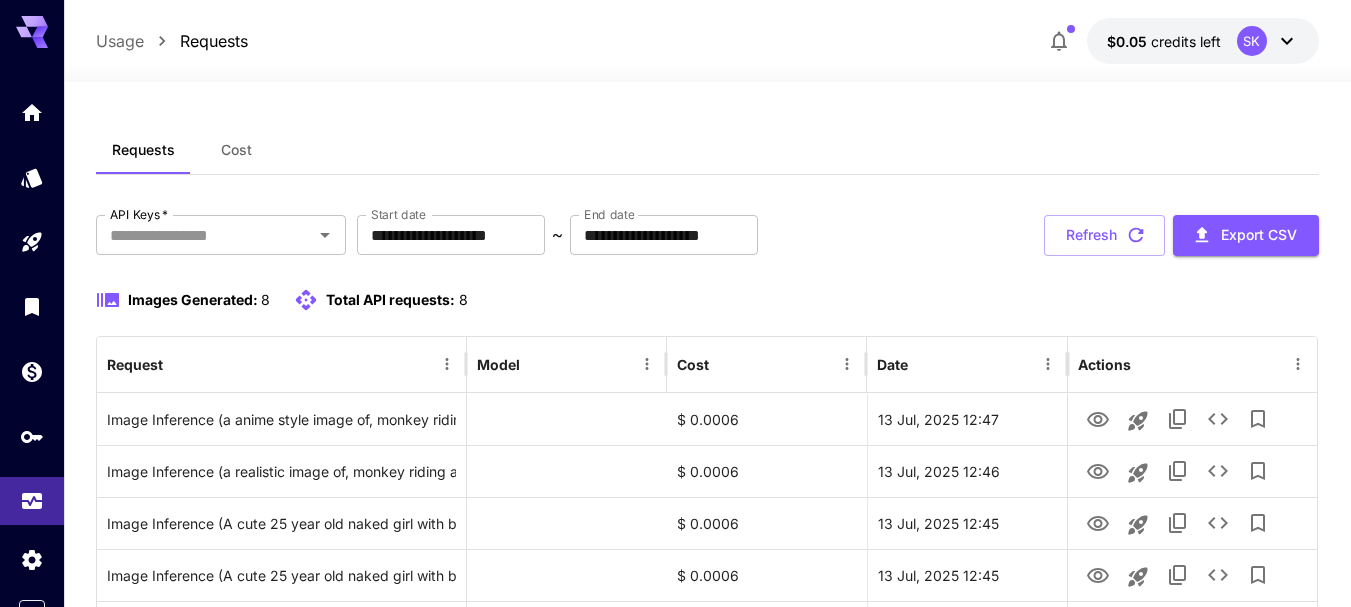click on "Cost" at bounding box center (236, 150) 